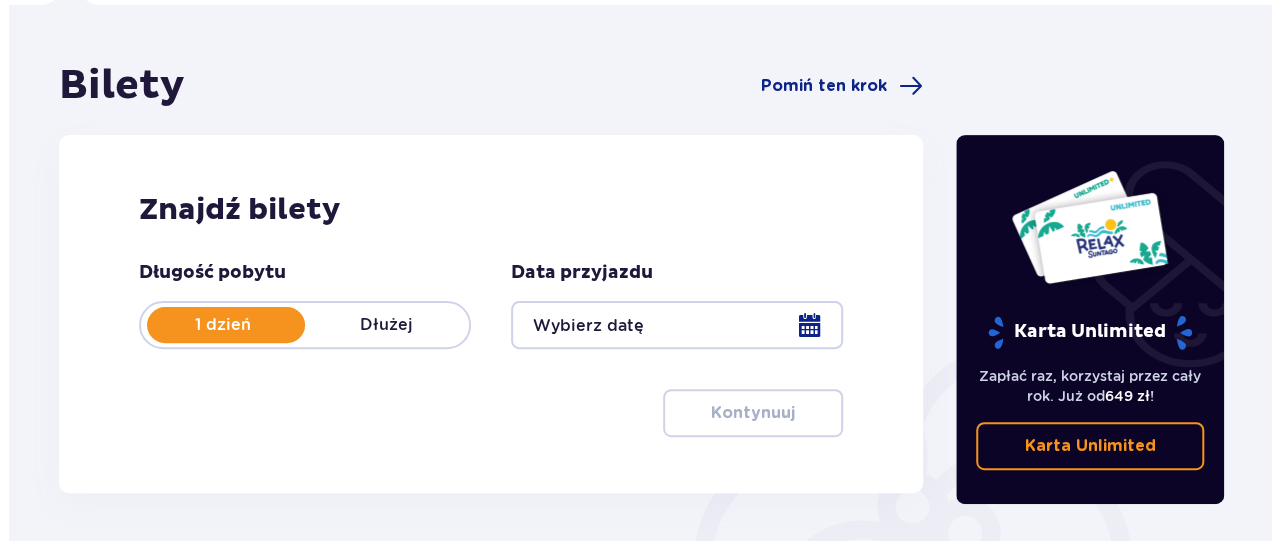 scroll, scrollTop: 208, scrollLeft: 0, axis: vertical 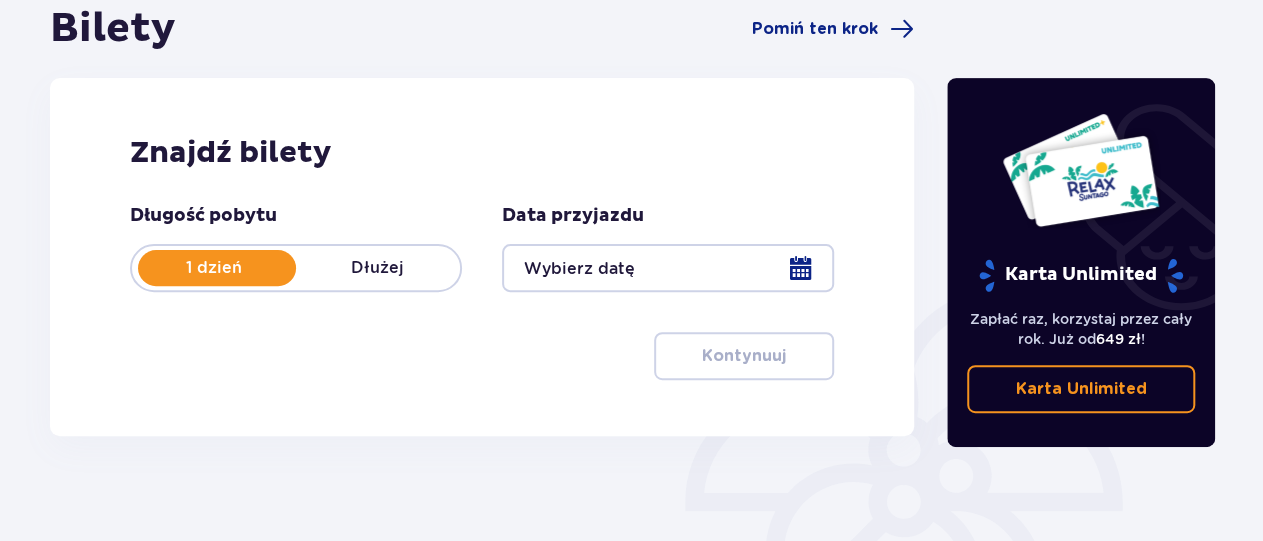 click at bounding box center [668, 268] 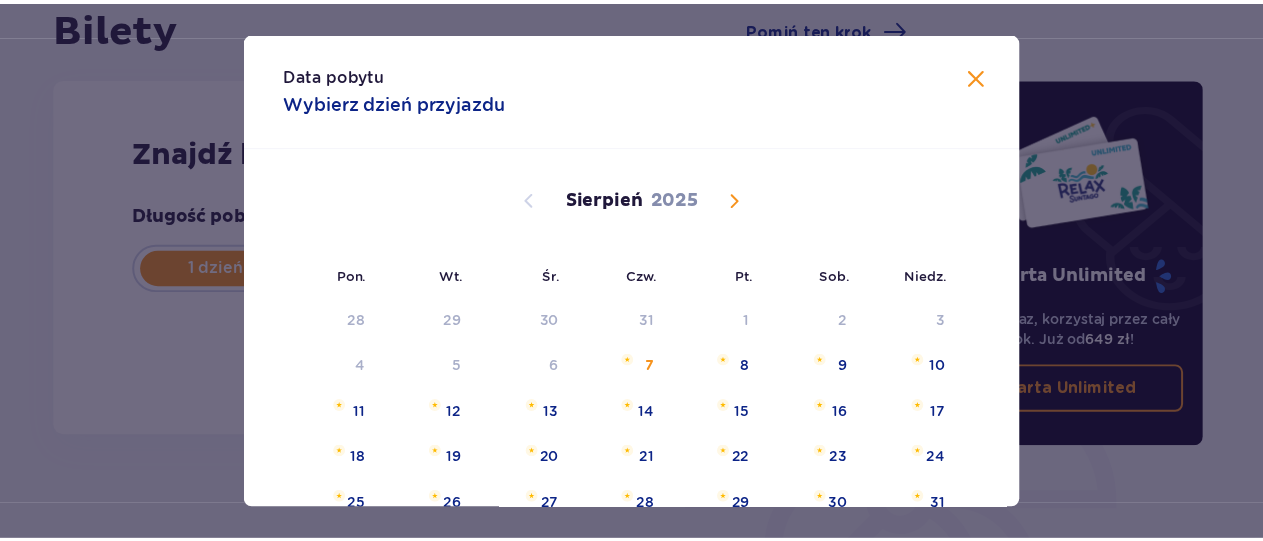 scroll, scrollTop: 232, scrollLeft: 0, axis: vertical 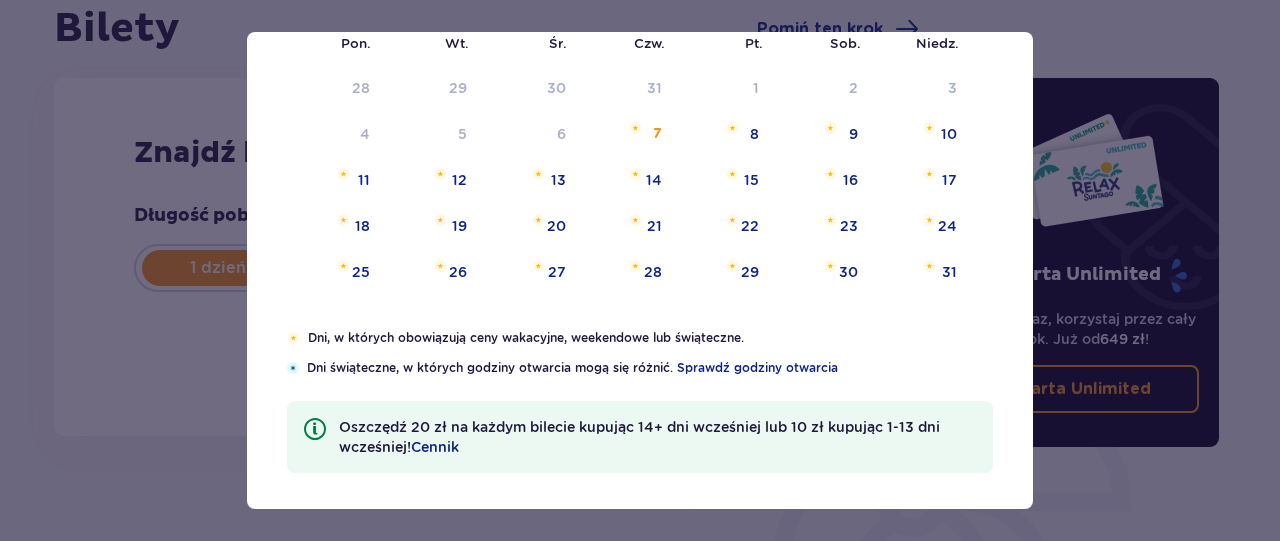click on "Oszczędź 20 zł na każdym bilecie kupując 14+ dni wcześniej lub 10 zł kupując 1-13 dni wcześniej!  Cennik" at bounding box center (640, 437) 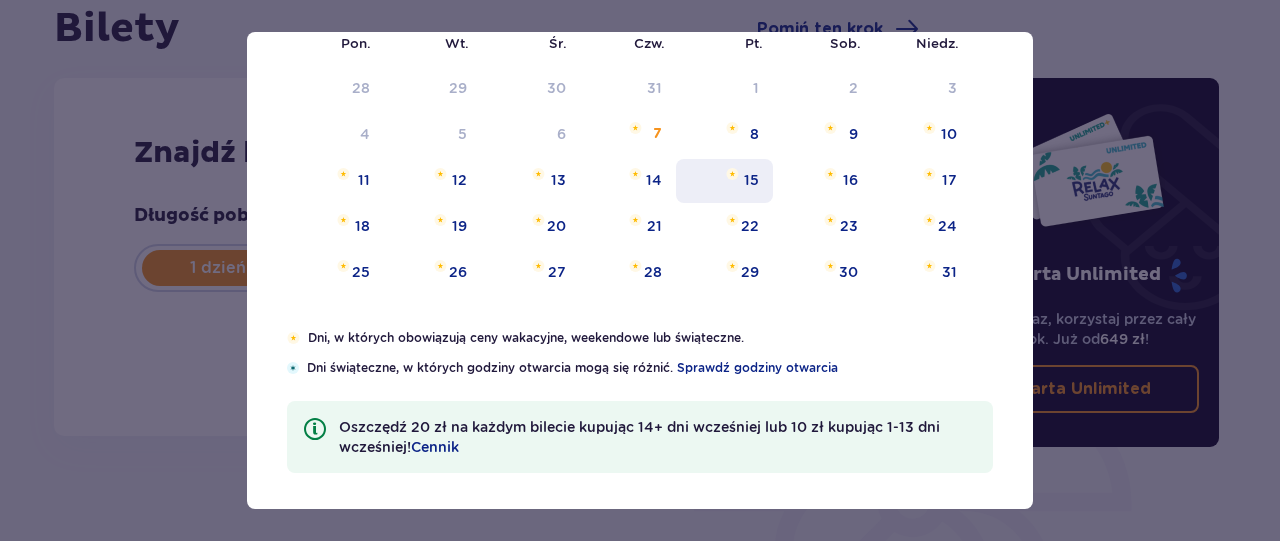 click on "15" at bounding box center [724, 181] 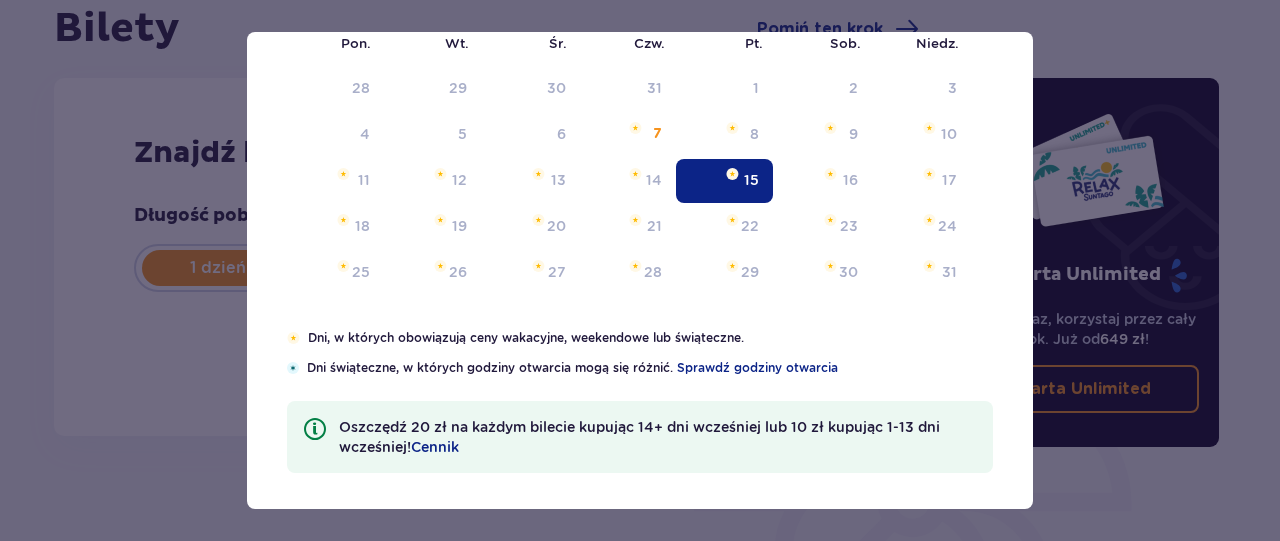 type on "15.08.25" 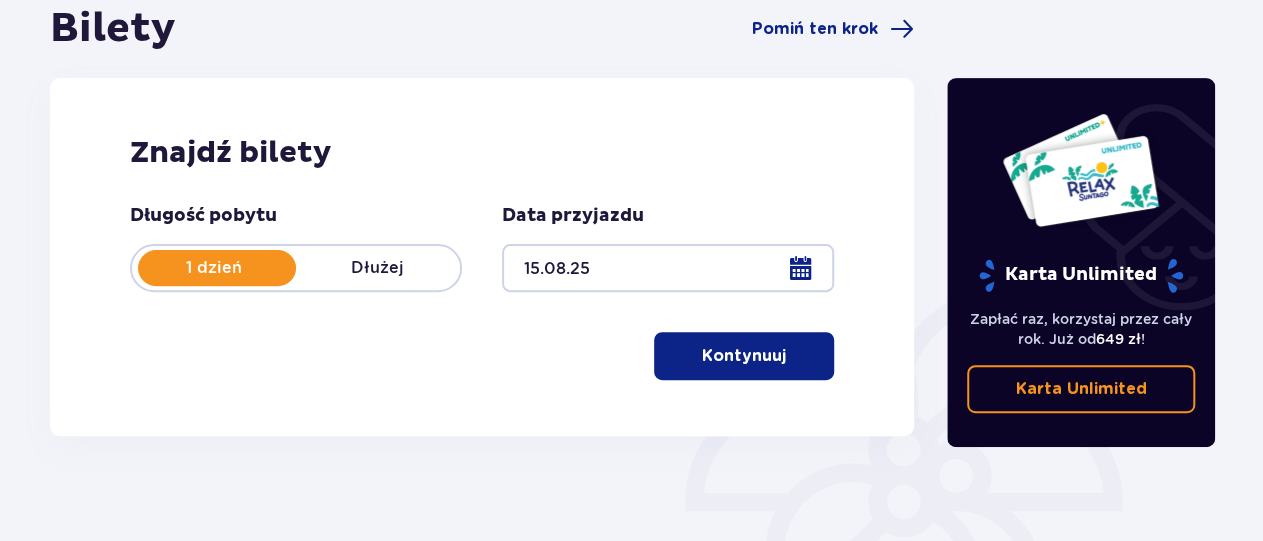 click on "Kontynuuj" at bounding box center [744, 356] 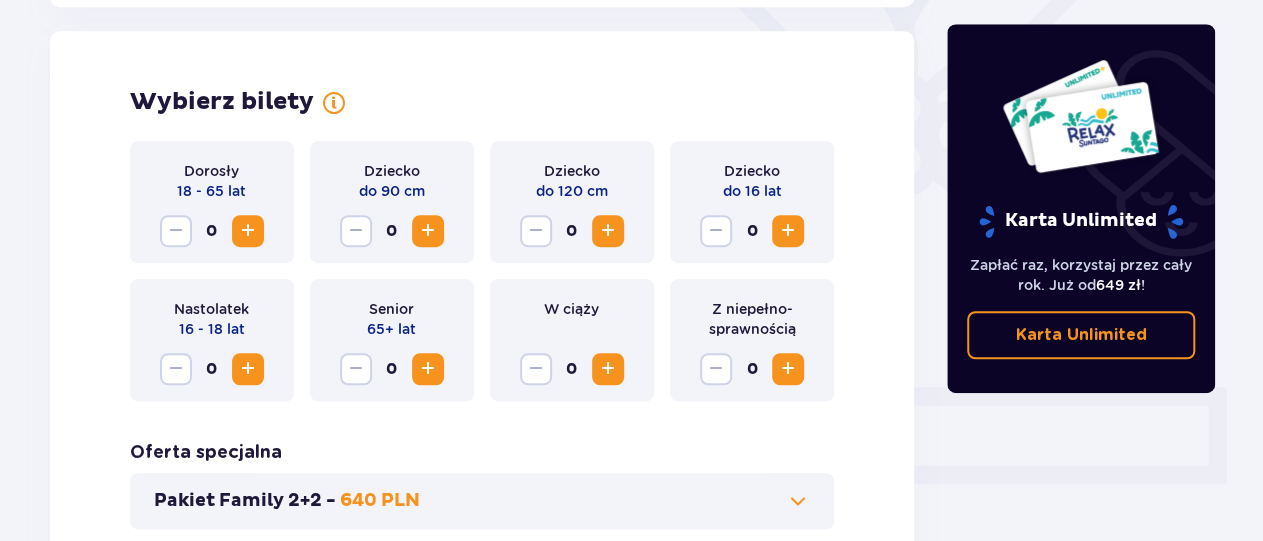 scroll, scrollTop: 556, scrollLeft: 0, axis: vertical 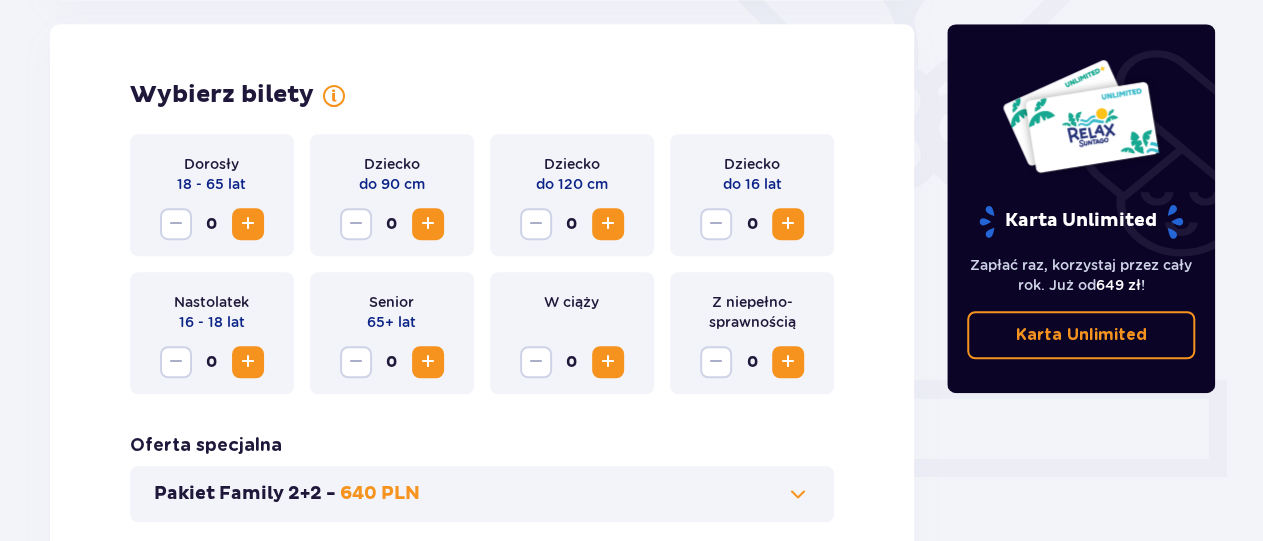 click at bounding box center (248, 224) 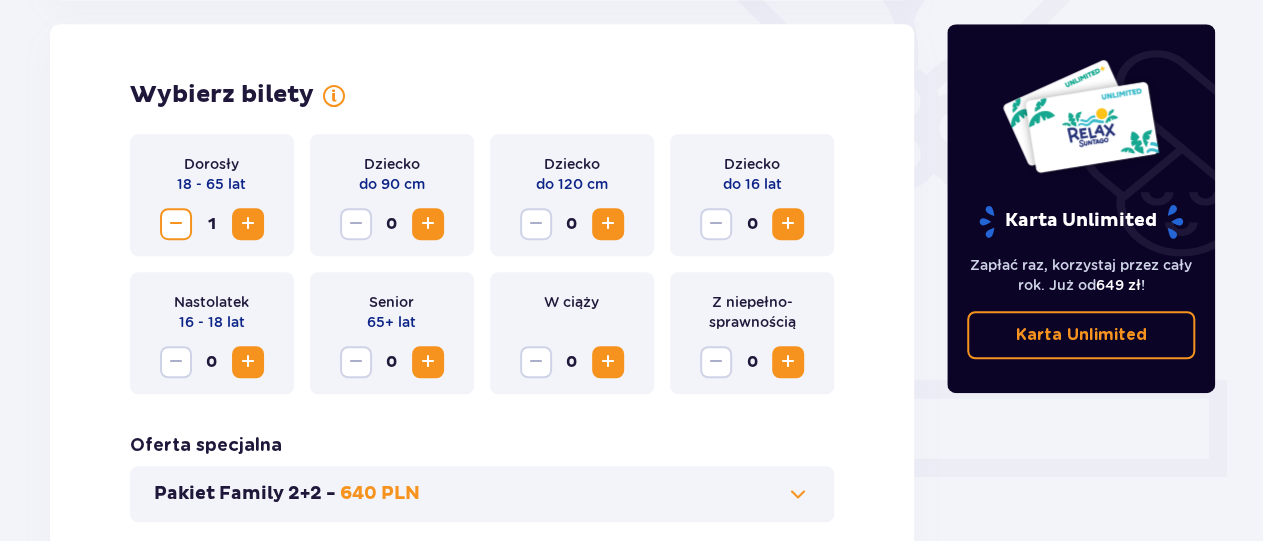 click at bounding box center (248, 224) 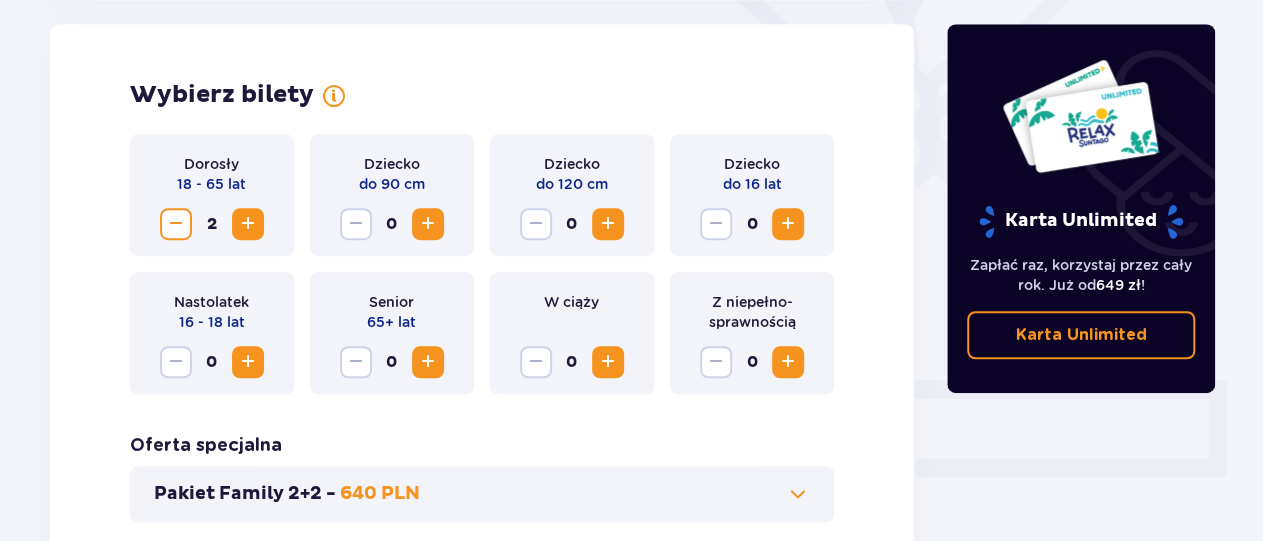 click at bounding box center (248, 224) 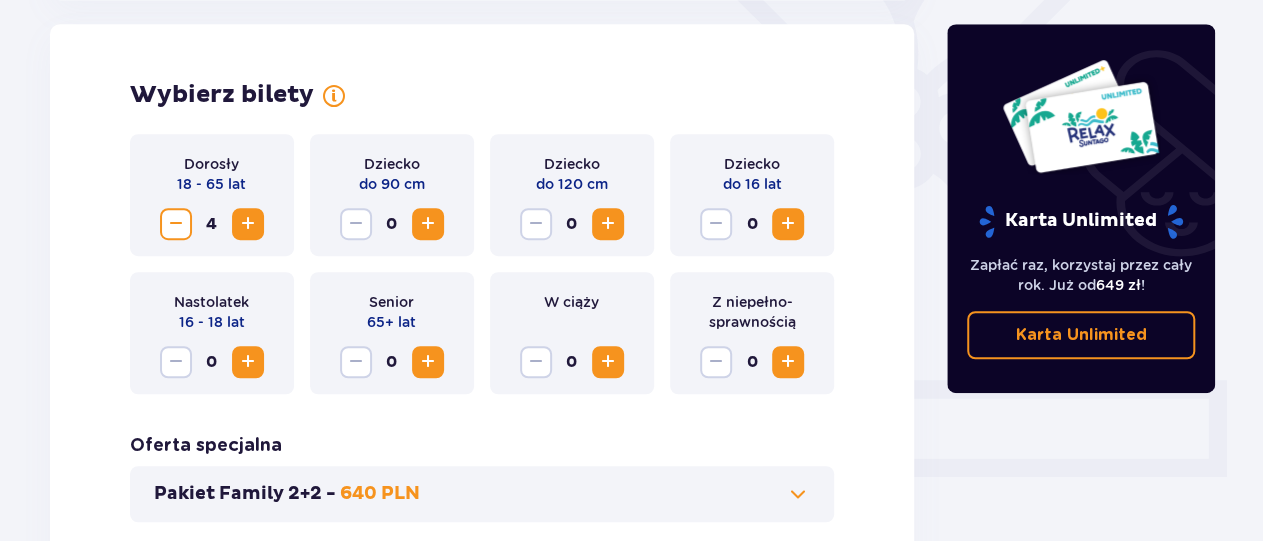 click at bounding box center [248, 224] 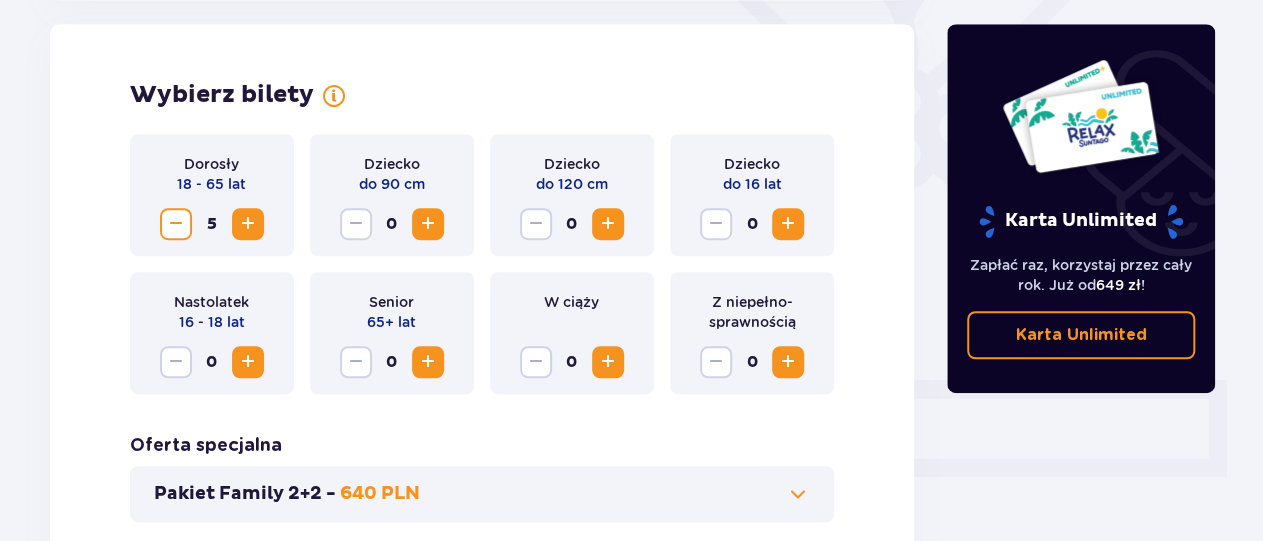 click at bounding box center [176, 224] 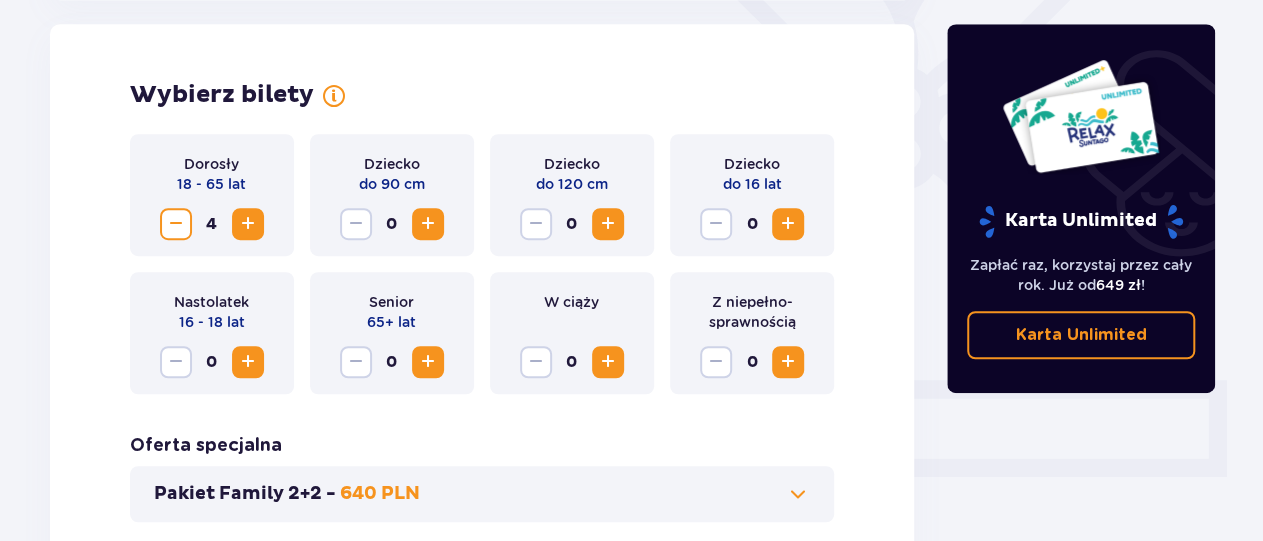 click at bounding box center (788, 224) 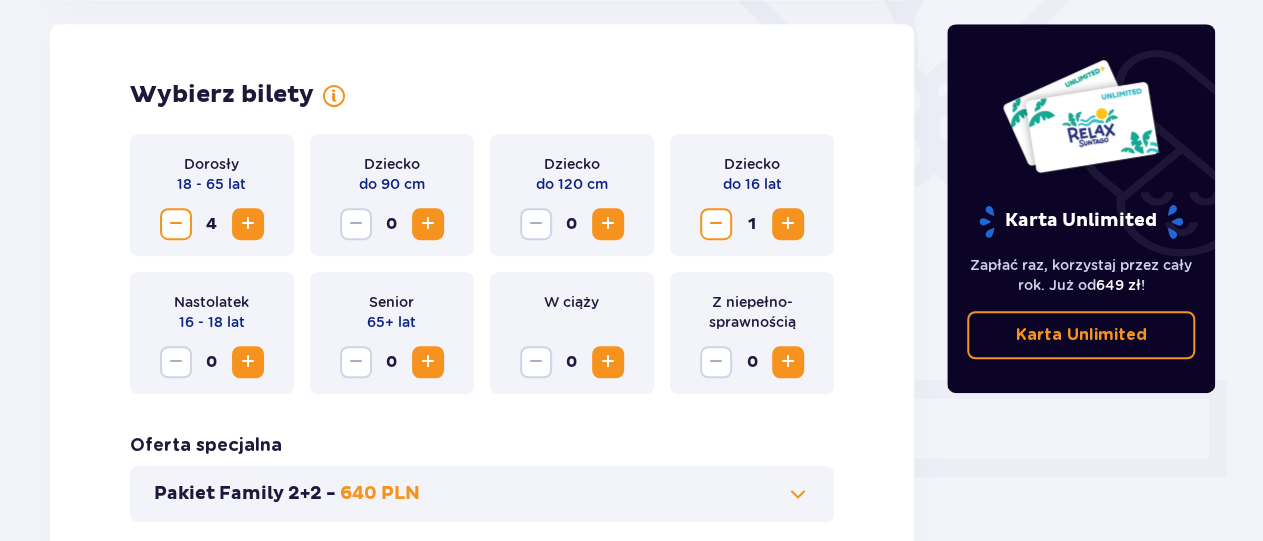 click at bounding box center (788, 224) 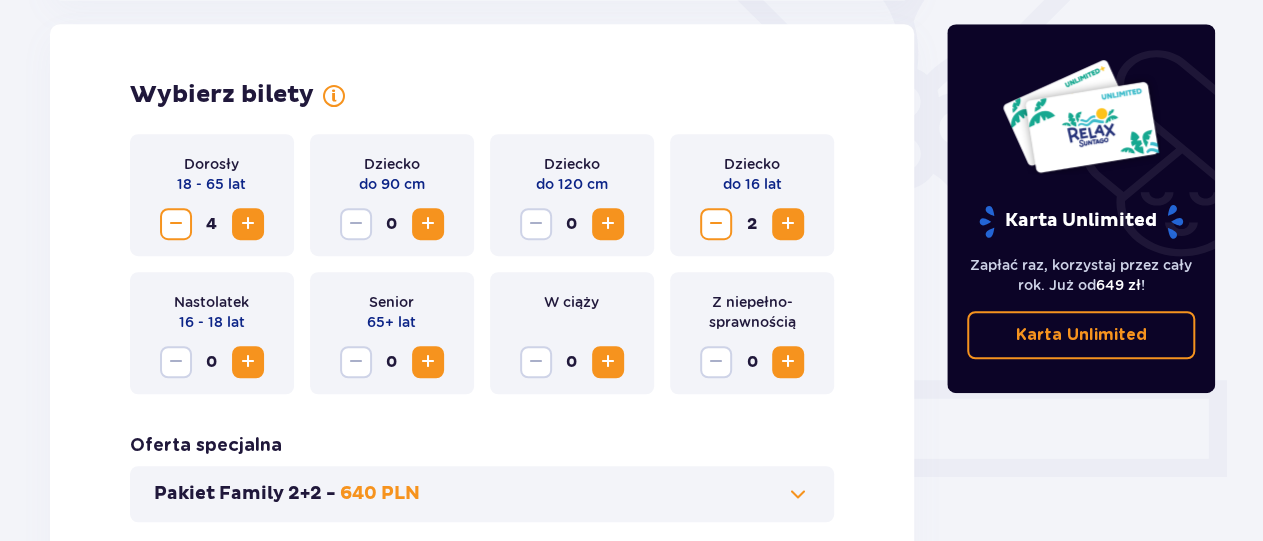 click at bounding box center (788, 224) 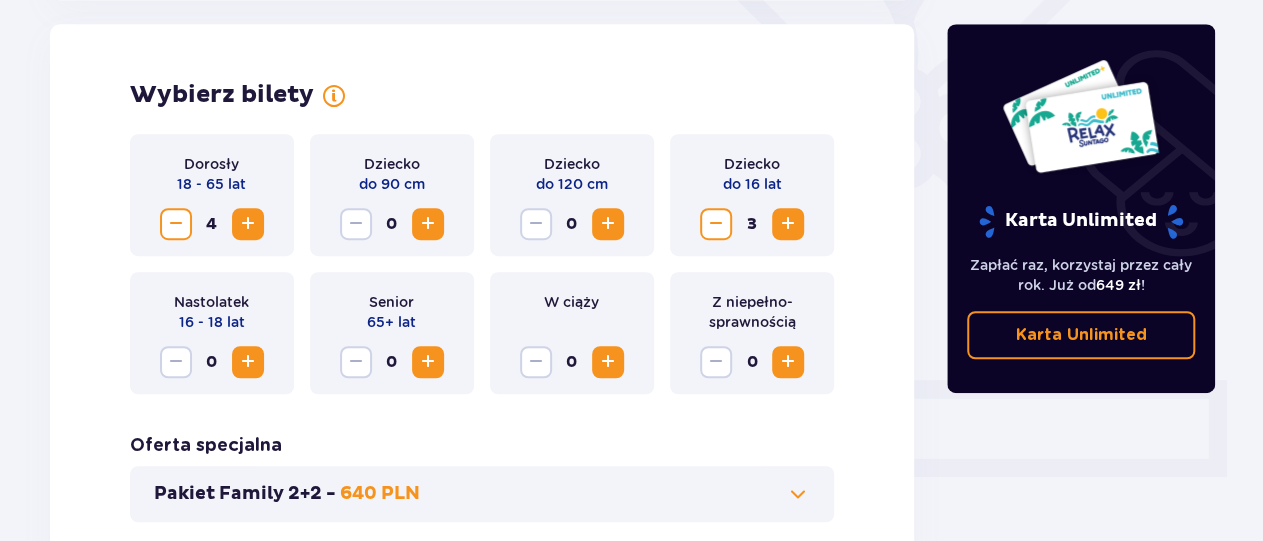 click at bounding box center [788, 224] 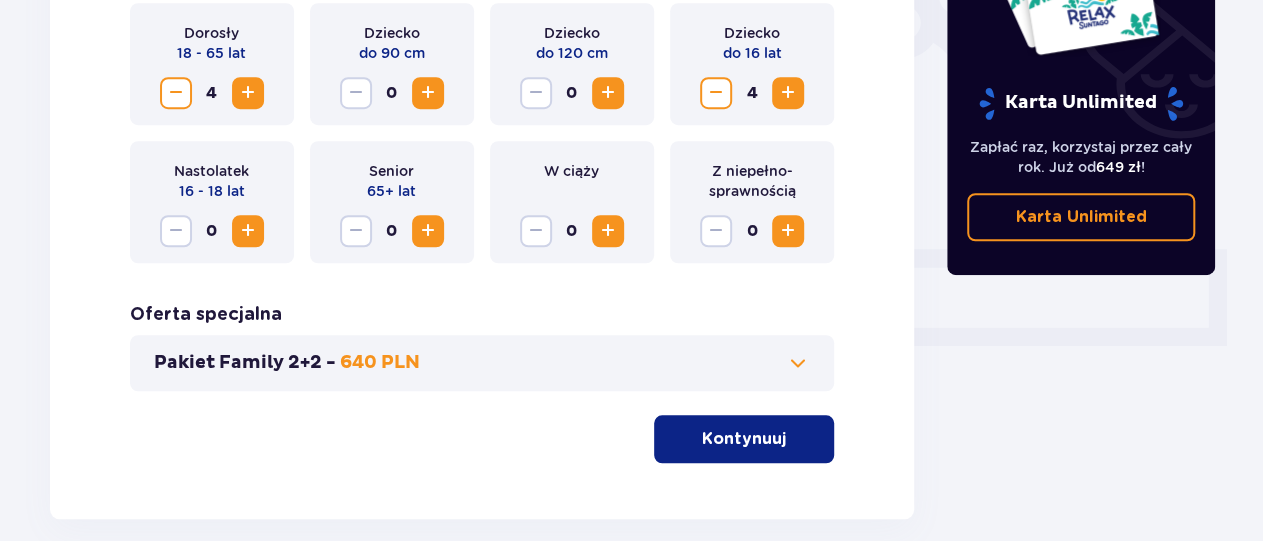 scroll, scrollTop: 764, scrollLeft: 0, axis: vertical 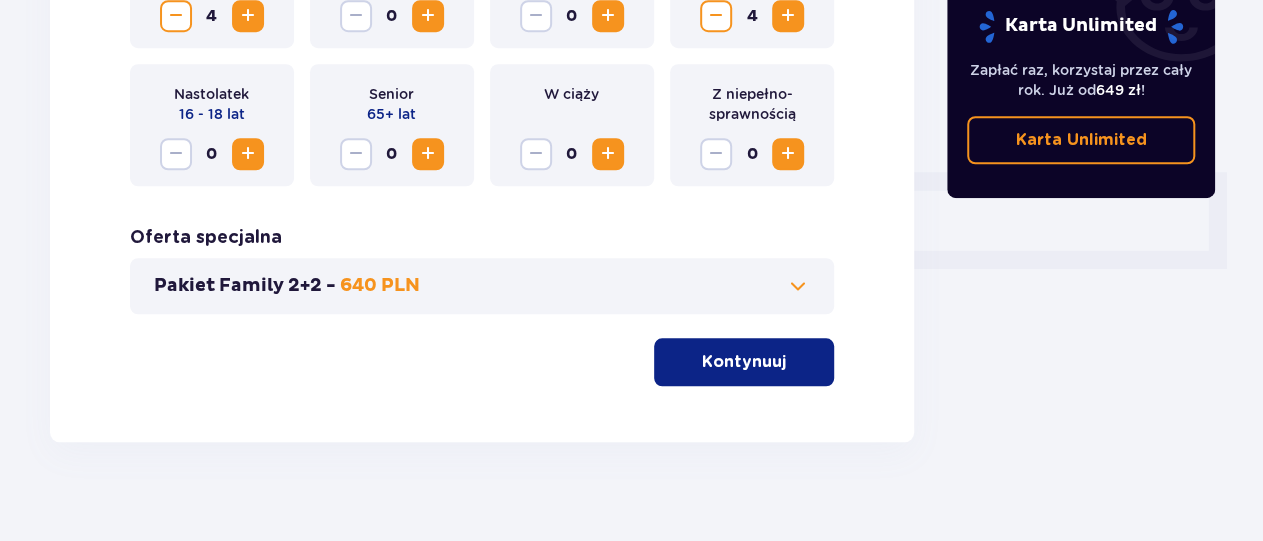 click on "Kontynuuj" at bounding box center (744, 362) 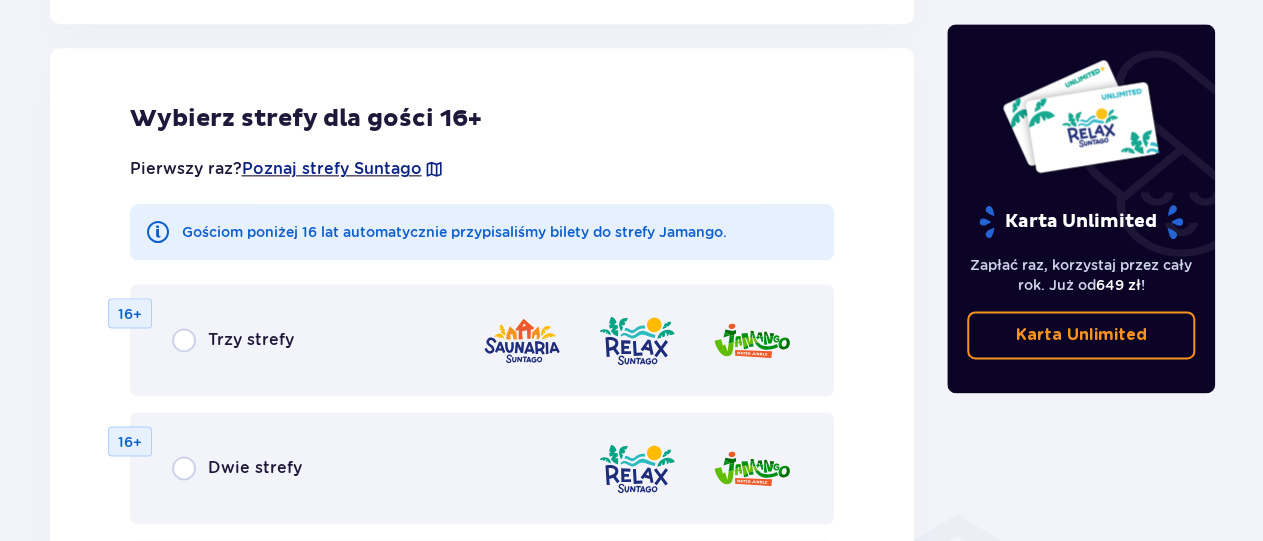 scroll, scrollTop: 1214, scrollLeft: 0, axis: vertical 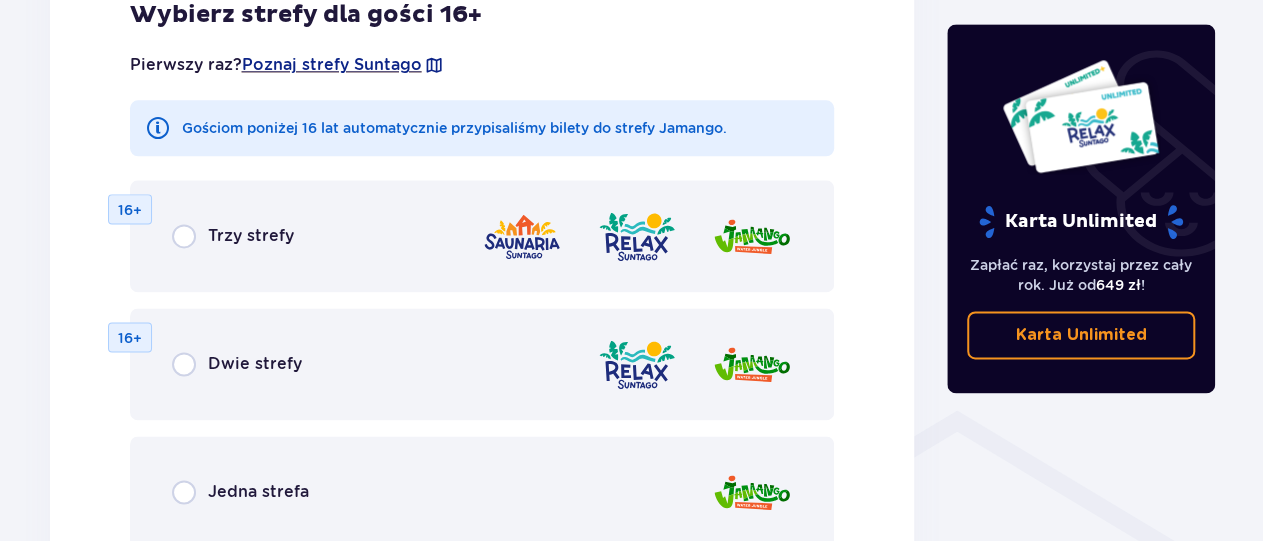 click on "Dwie strefy 16+" at bounding box center [482, 364] 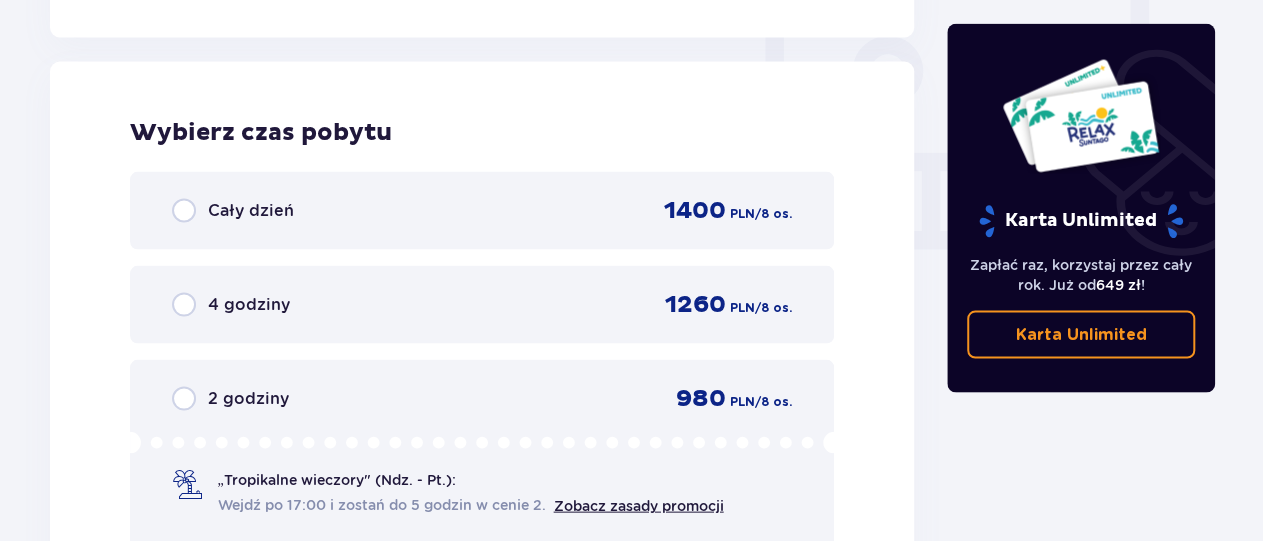 scroll, scrollTop: 1878, scrollLeft: 0, axis: vertical 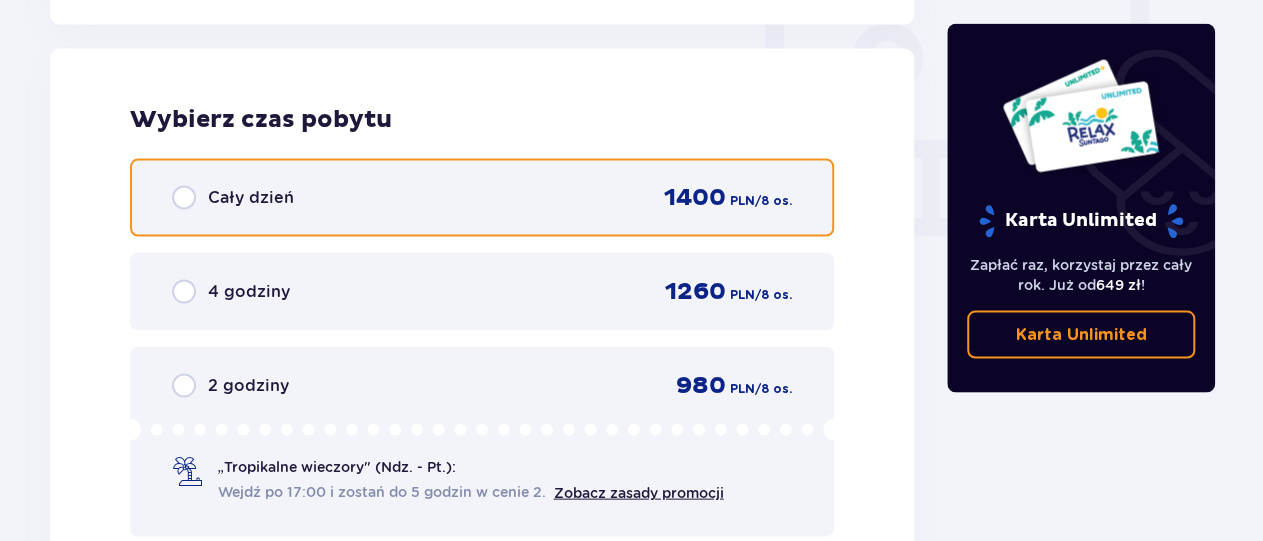 click at bounding box center (184, 197) 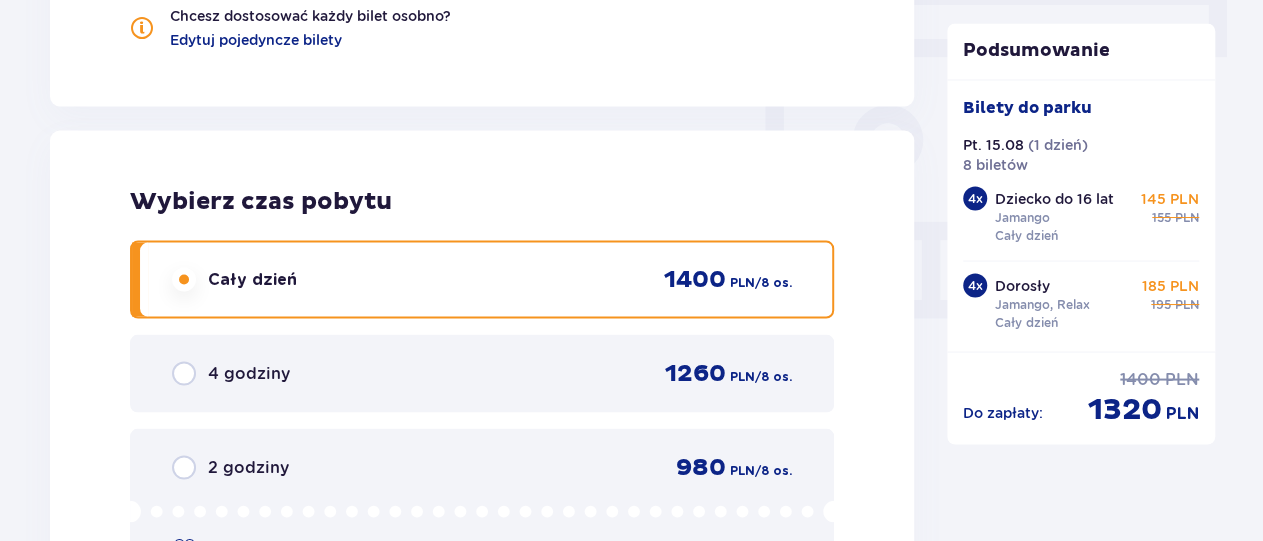 scroll, scrollTop: 1484, scrollLeft: 0, axis: vertical 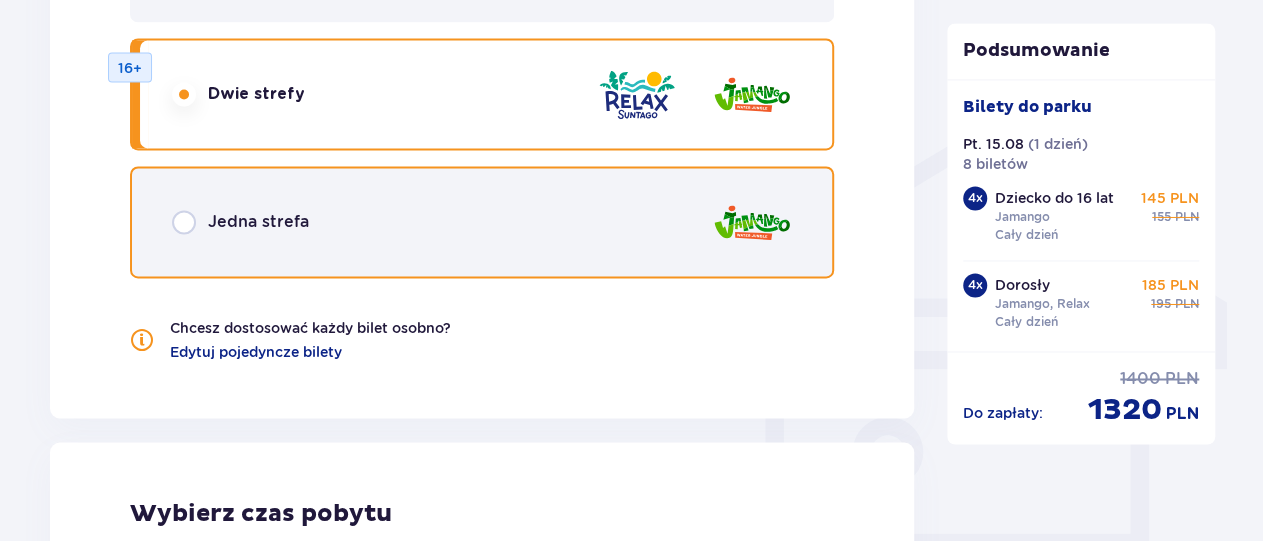 click at bounding box center (184, 222) 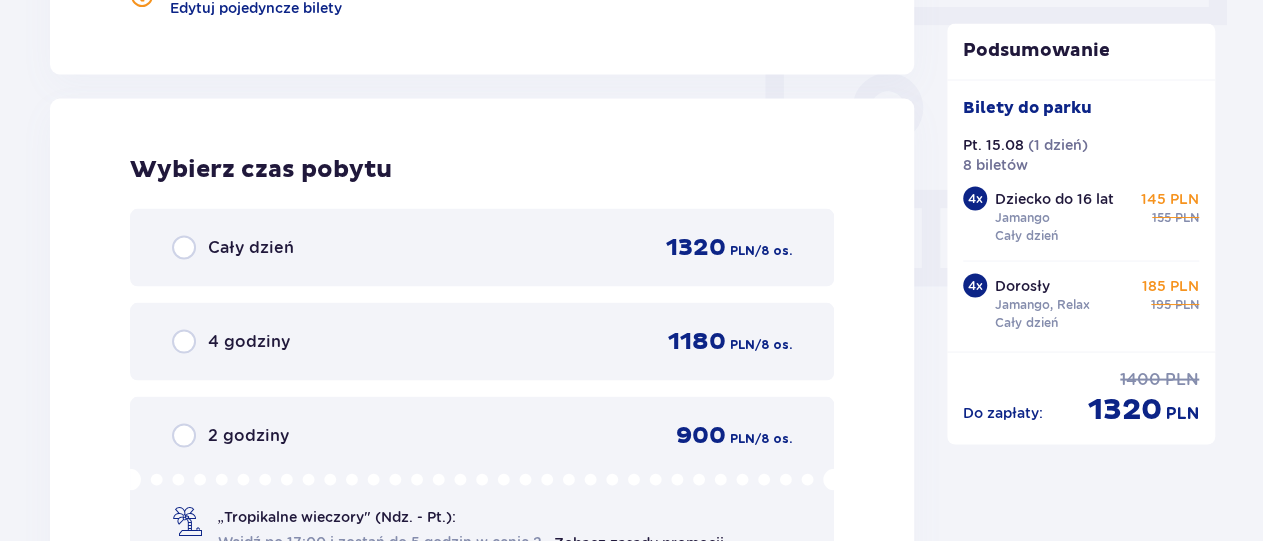 scroll, scrollTop: 1878, scrollLeft: 0, axis: vertical 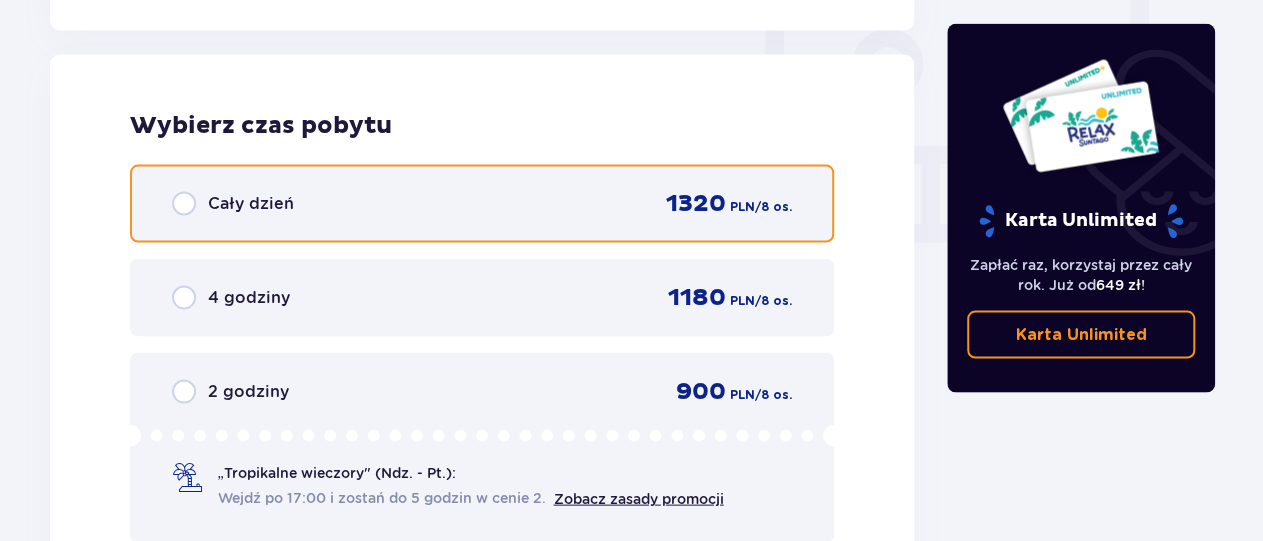 click at bounding box center (184, 203) 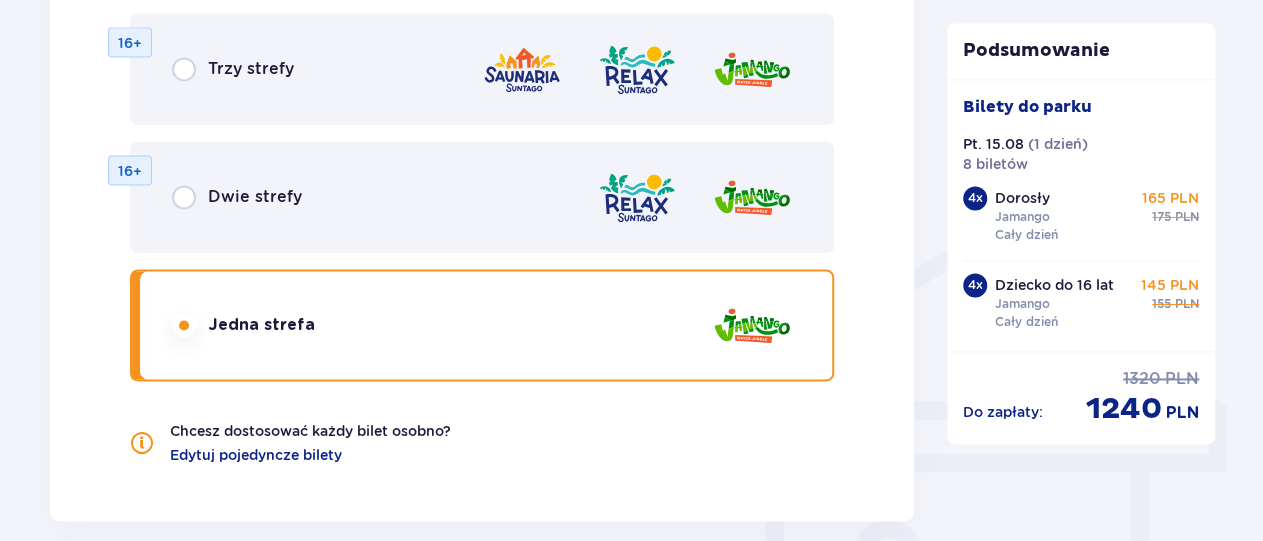 scroll, scrollTop: 1380, scrollLeft: 0, axis: vertical 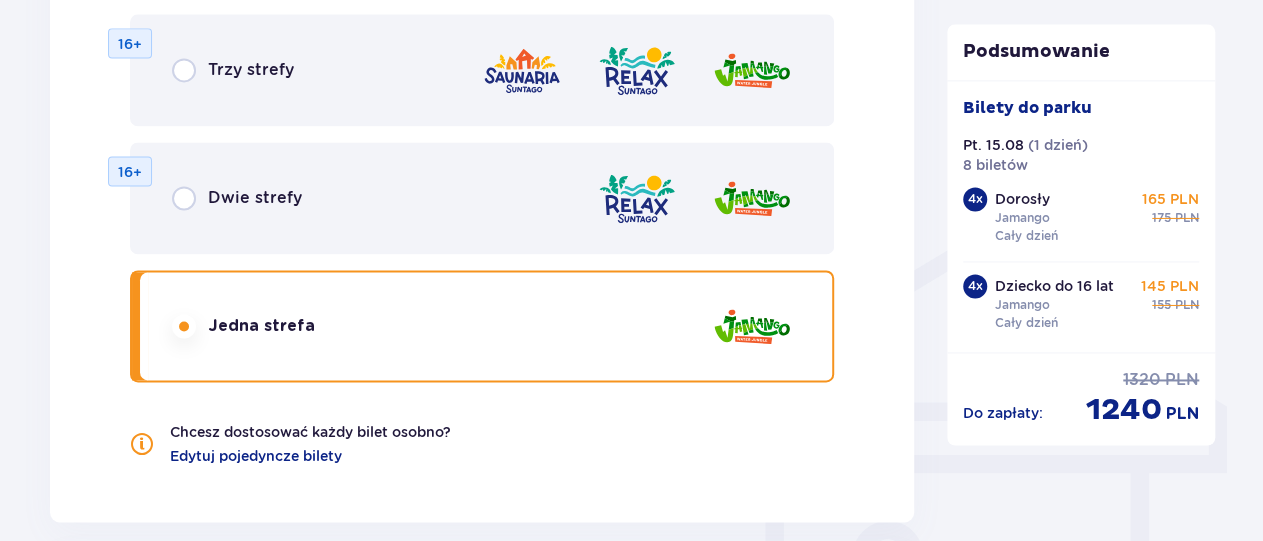 click at bounding box center (637, 198) 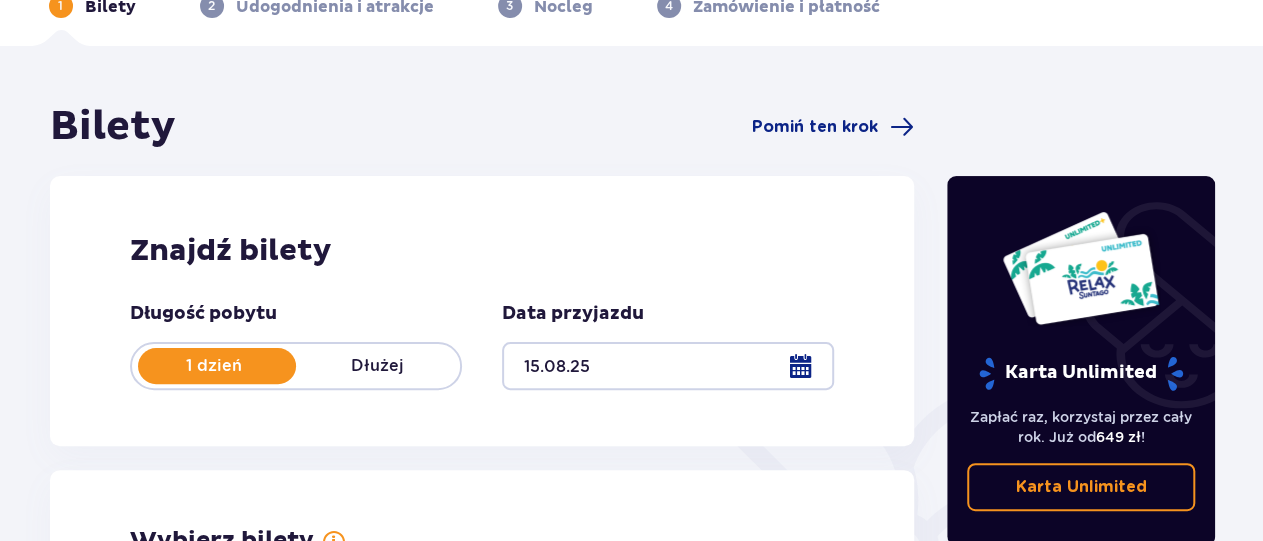 scroll, scrollTop: 0, scrollLeft: 0, axis: both 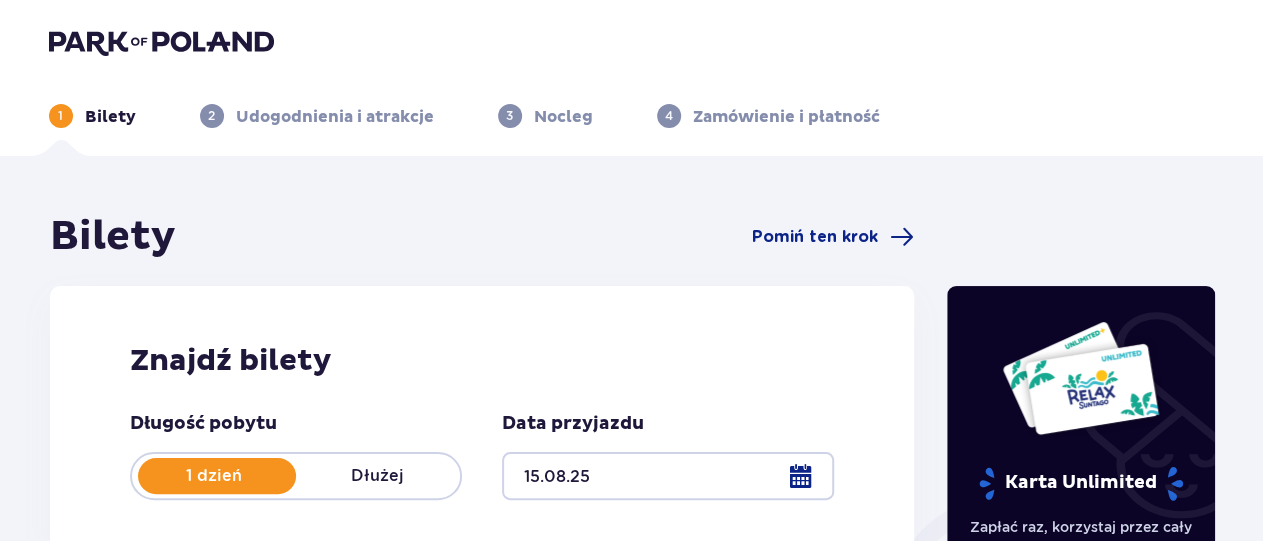 click at bounding box center [161, 42] 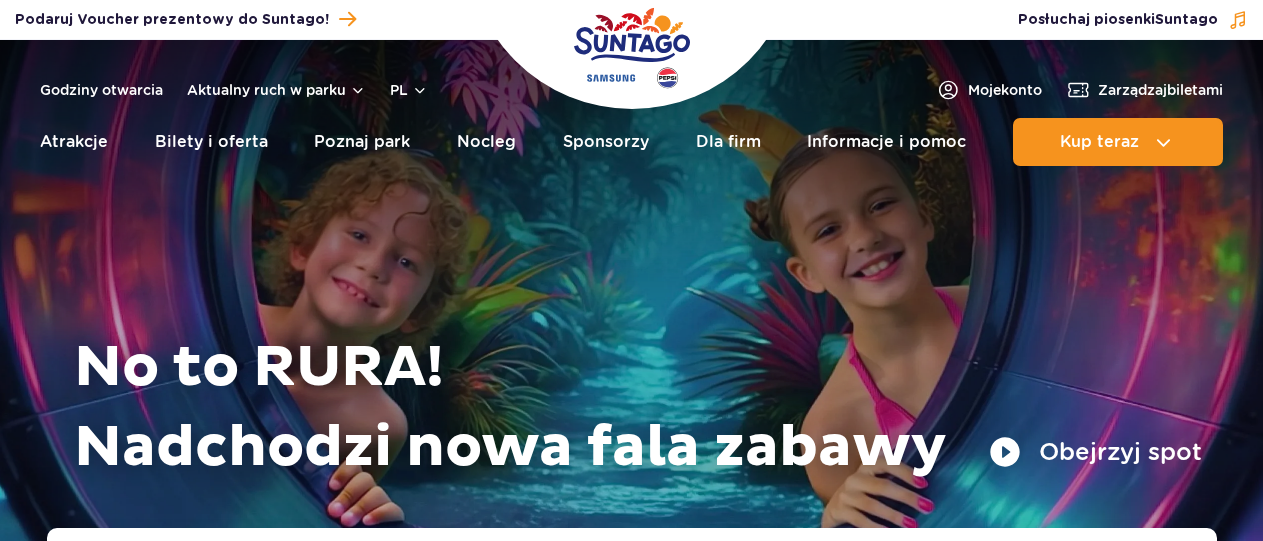 scroll, scrollTop: 0, scrollLeft: 0, axis: both 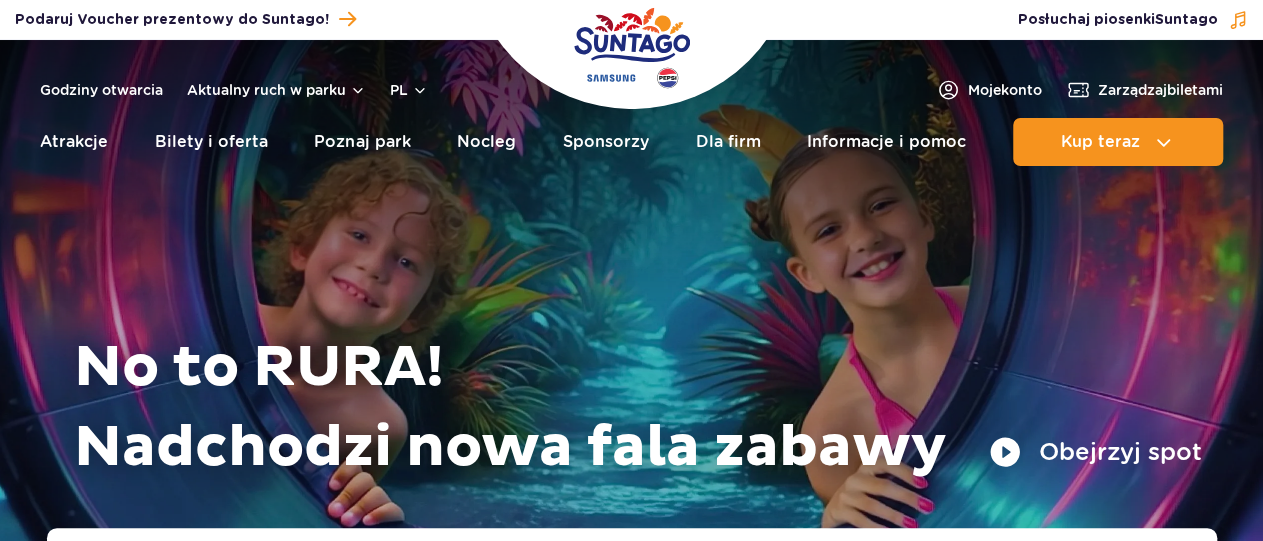 click on "Aktualny ruch w parku
Atrakcje
Zjeżdżalnie
Aster
Rainbow
Narval
Więcej
Baseny
Basen Termalny
Mamba Rzeka Przygód
Wewnętrzny basen z barem
Więcej SPA" at bounding box center (631, 142) 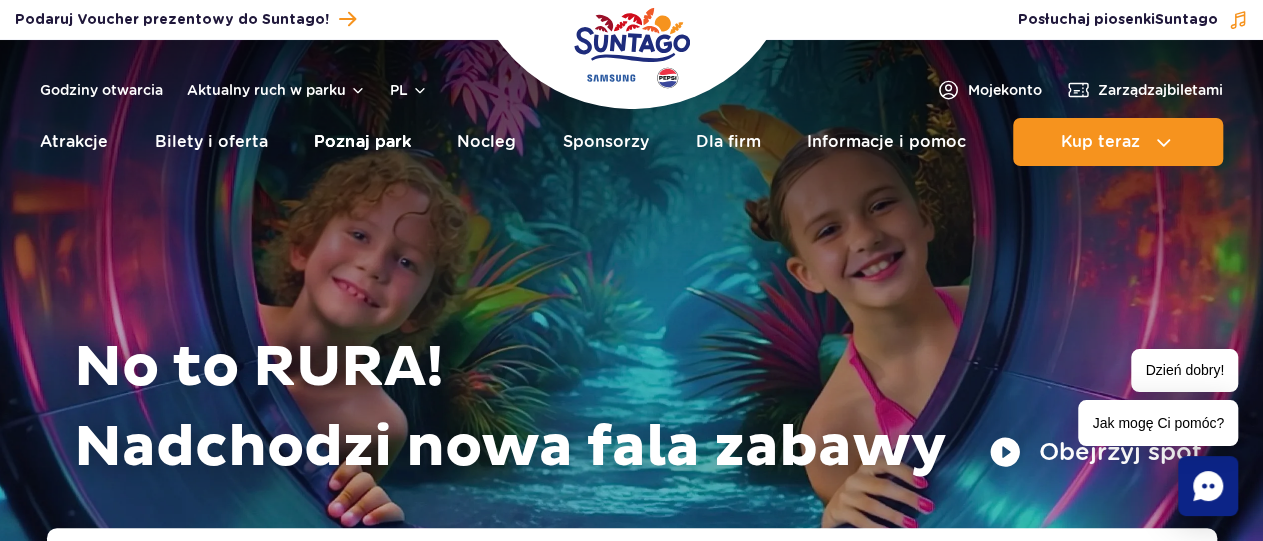 click on "Poznaj park" at bounding box center [362, 142] 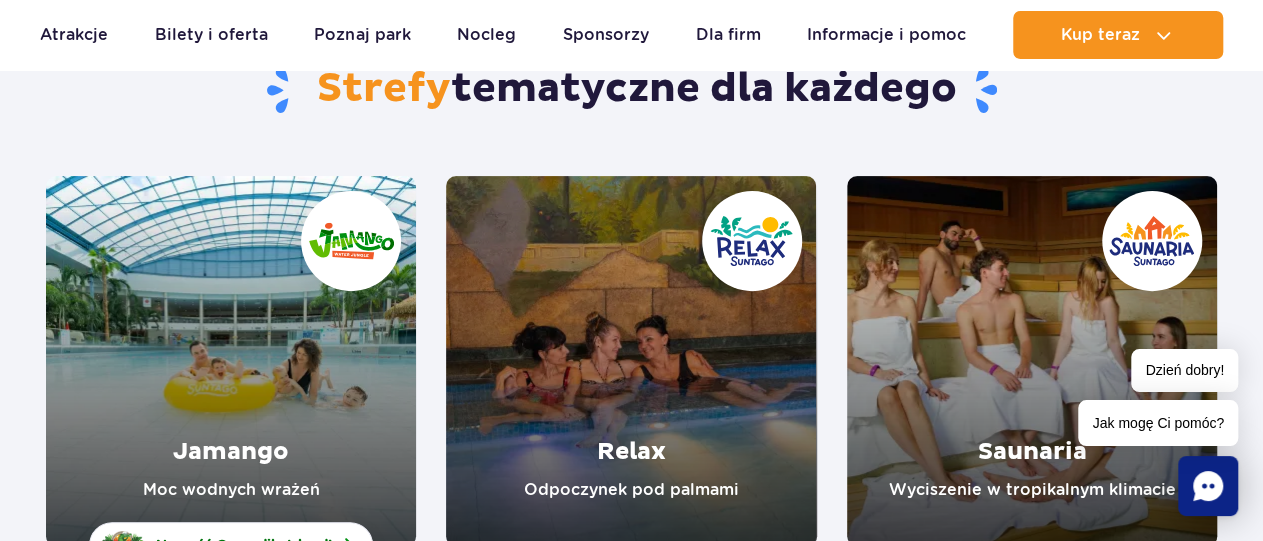 scroll, scrollTop: 416, scrollLeft: 0, axis: vertical 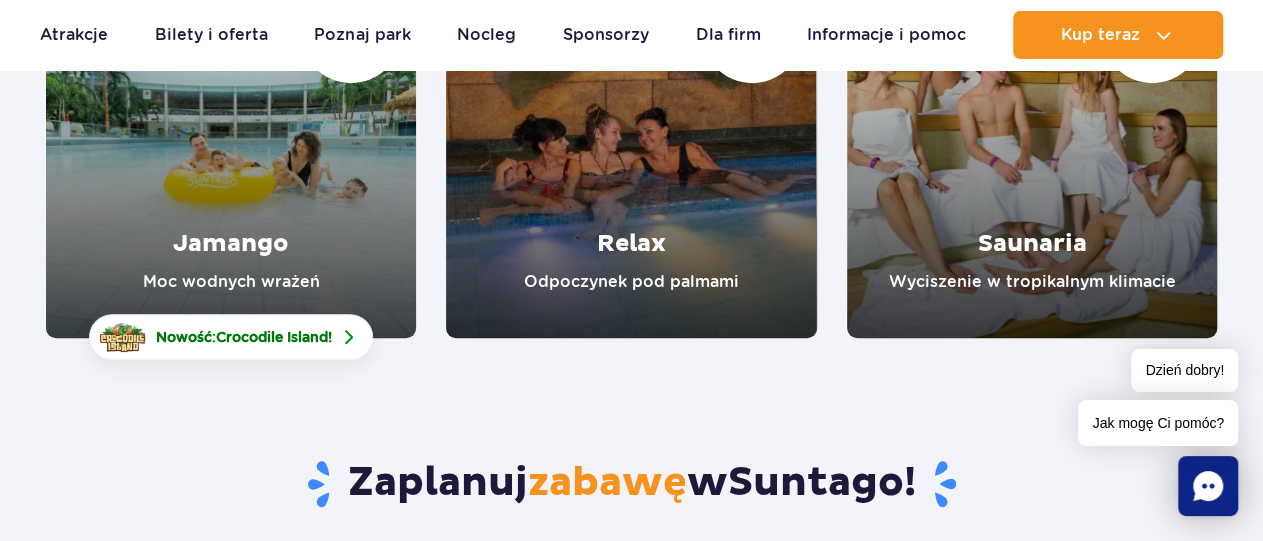 click at bounding box center (631, 153) 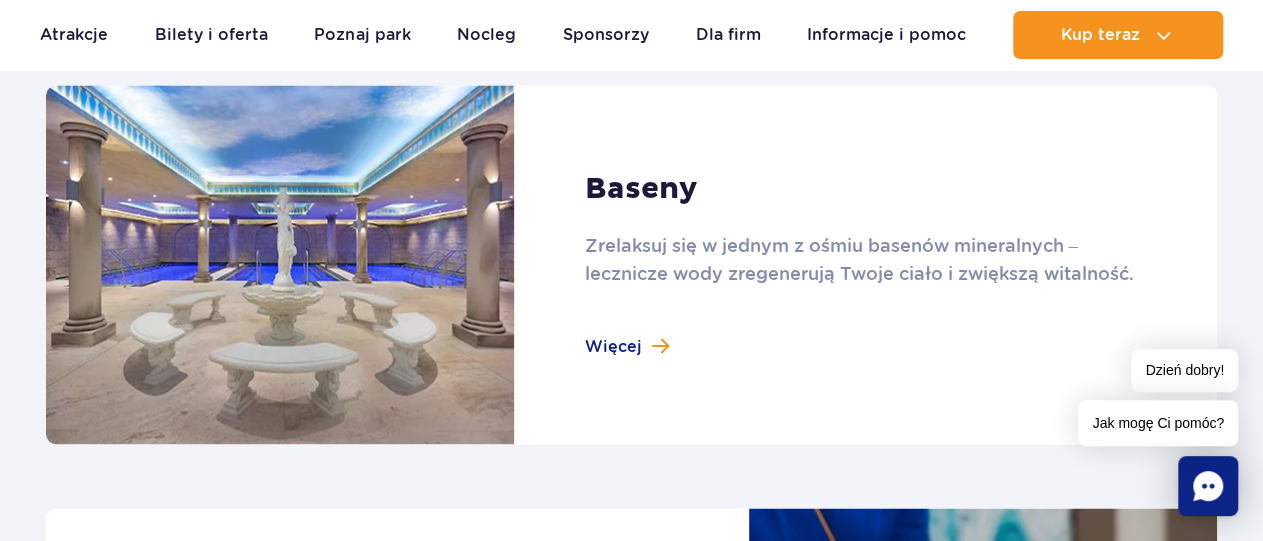 scroll, scrollTop: 1456, scrollLeft: 0, axis: vertical 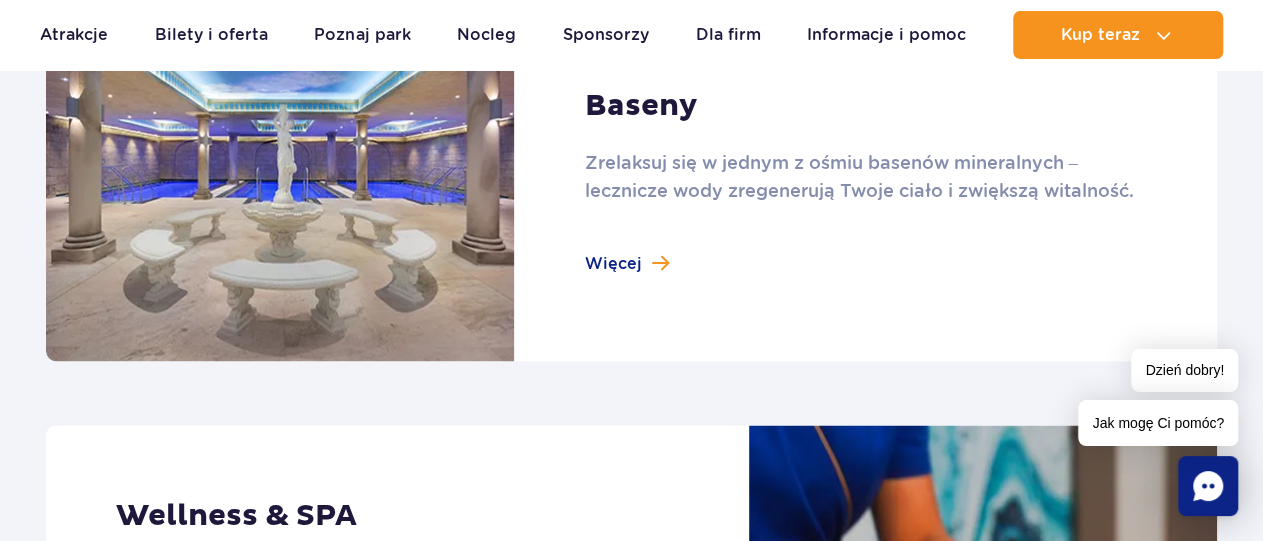 click at bounding box center (631, 181) 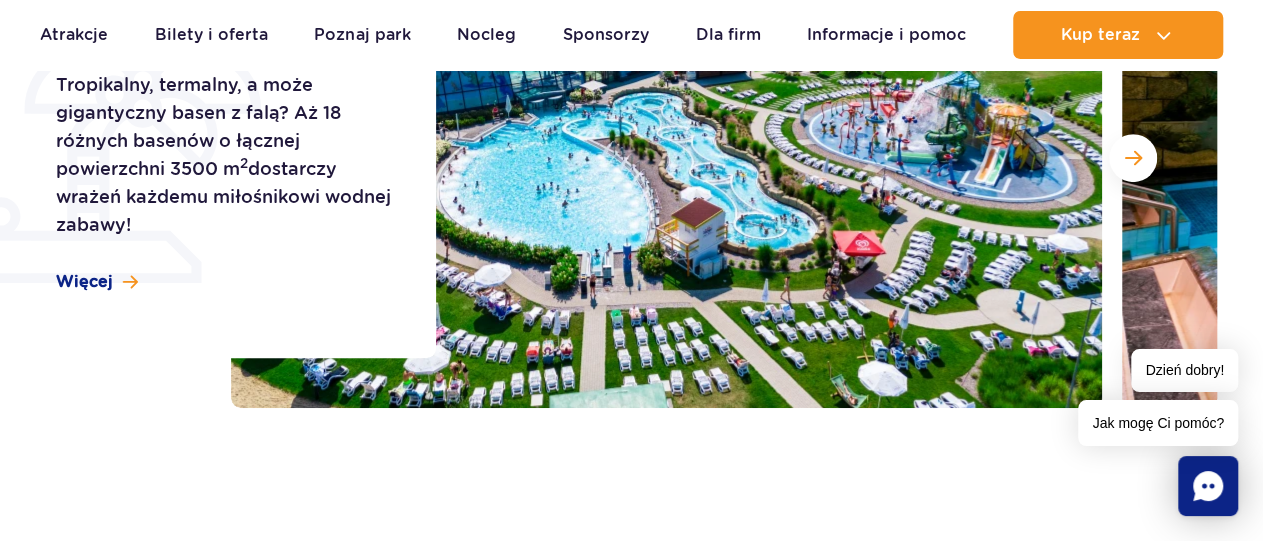 scroll, scrollTop: 0, scrollLeft: 0, axis: both 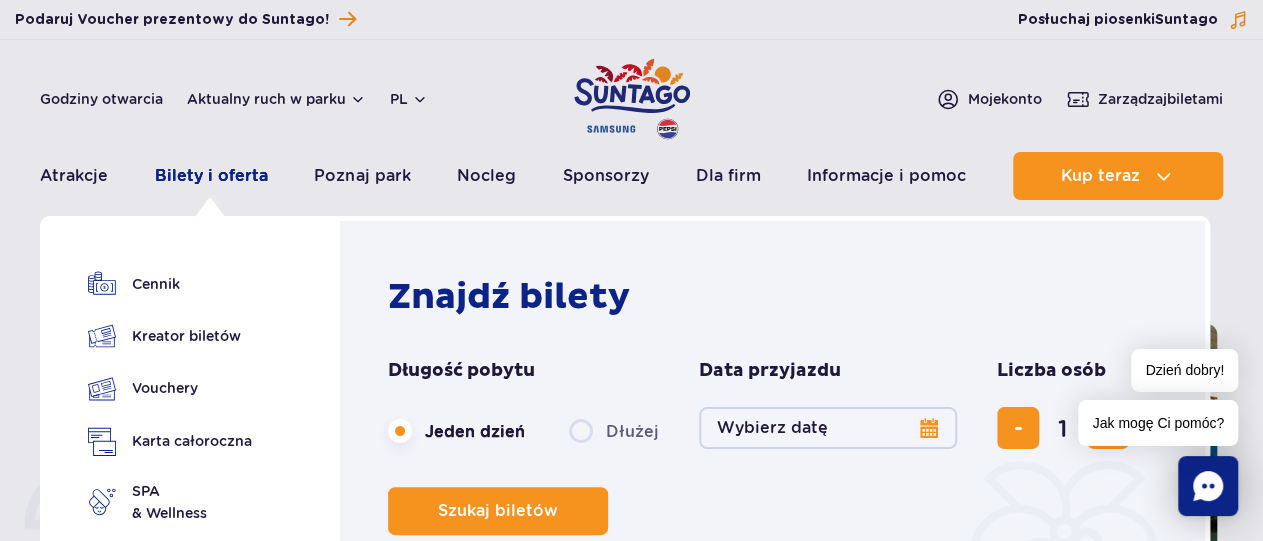 click on "Bilety i oferta" at bounding box center (211, 176) 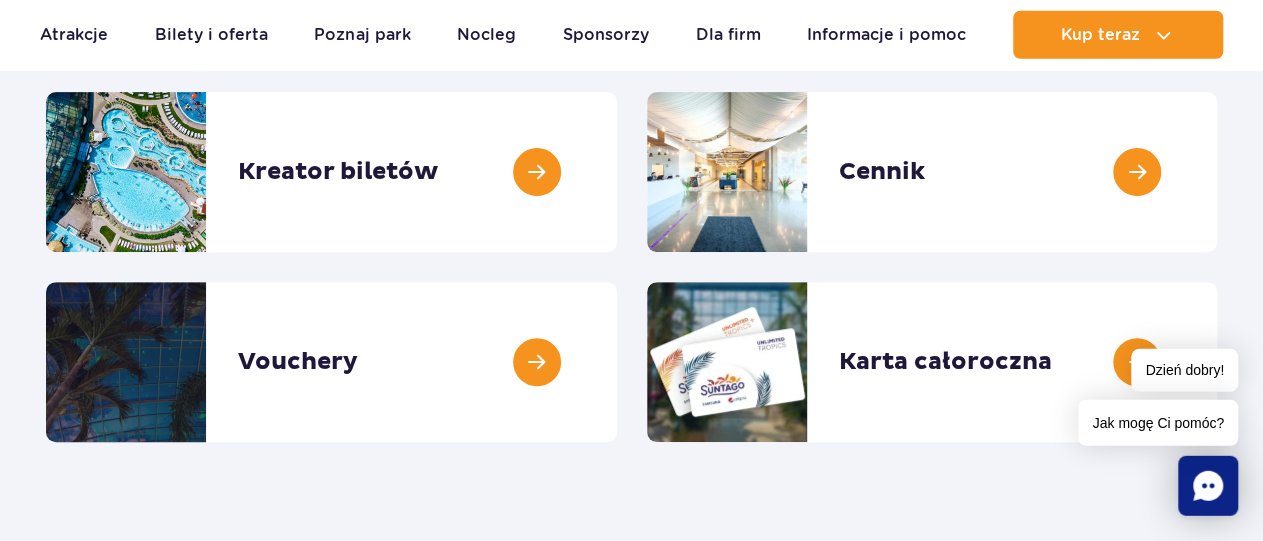 scroll, scrollTop: 312, scrollLeft: 0, axis: vertical 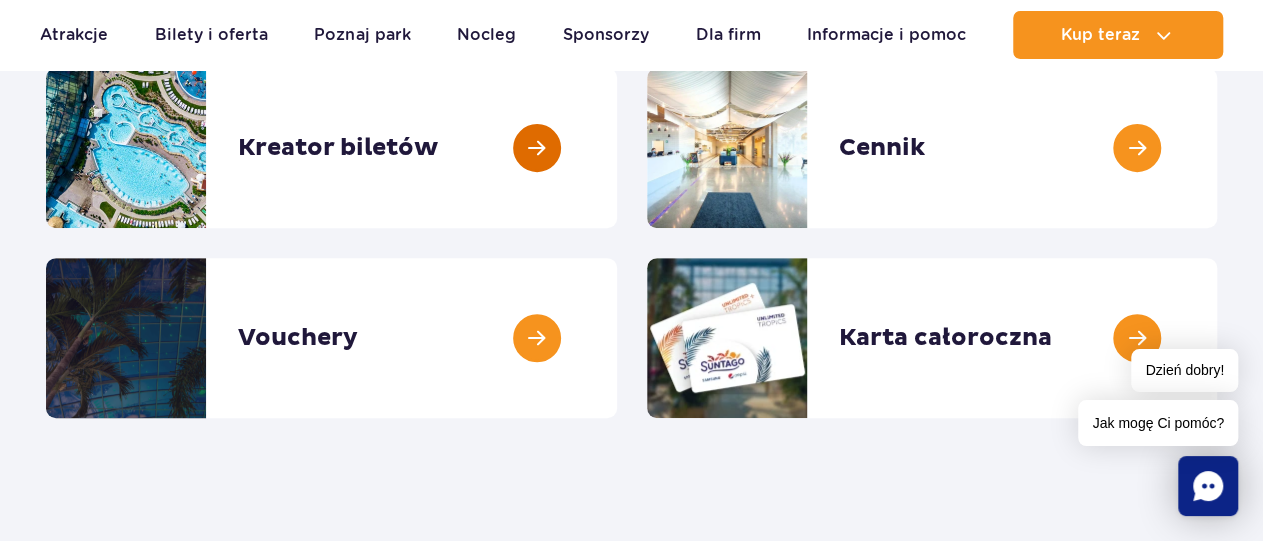 click at bounding box center [617, 148] 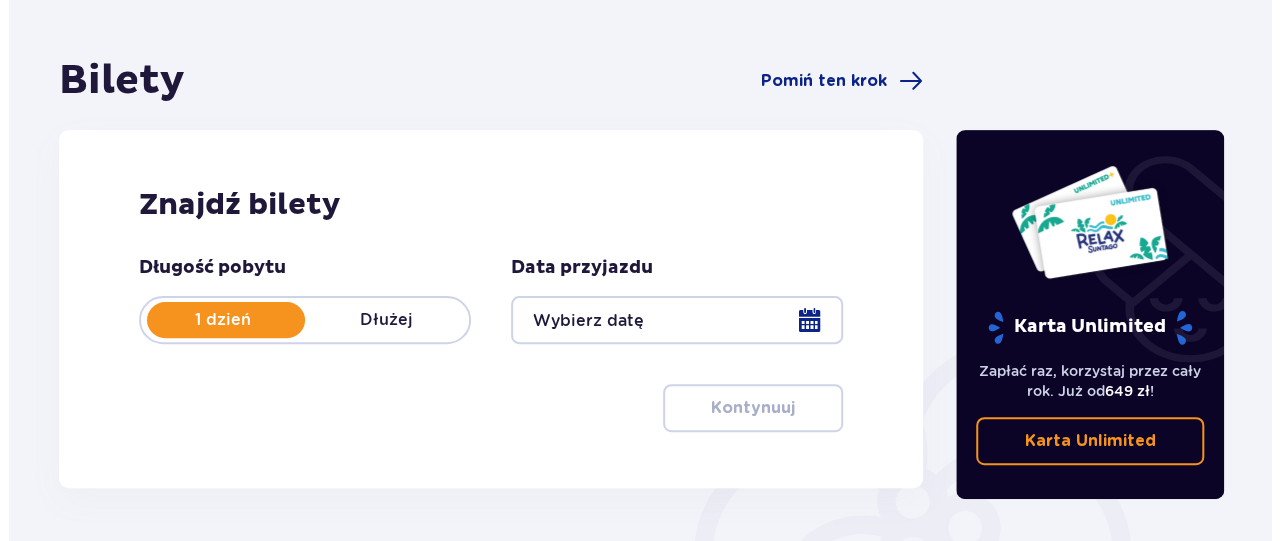 scroll, scrollTop: 208, scrollLeft: 0, axis: vertical 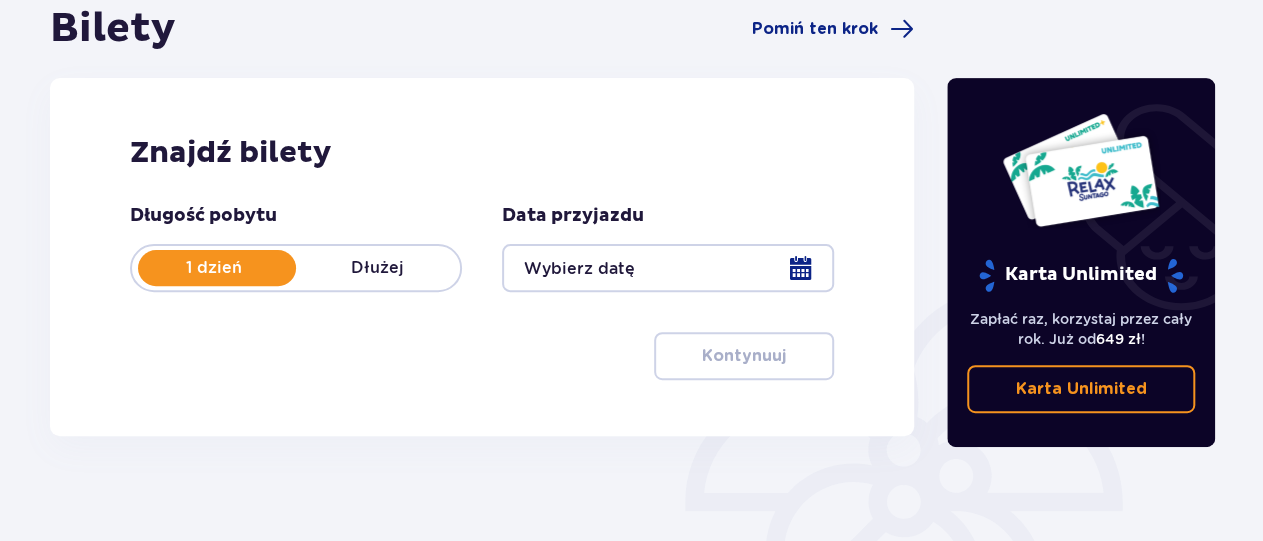 click at bounding box center (668, 268) 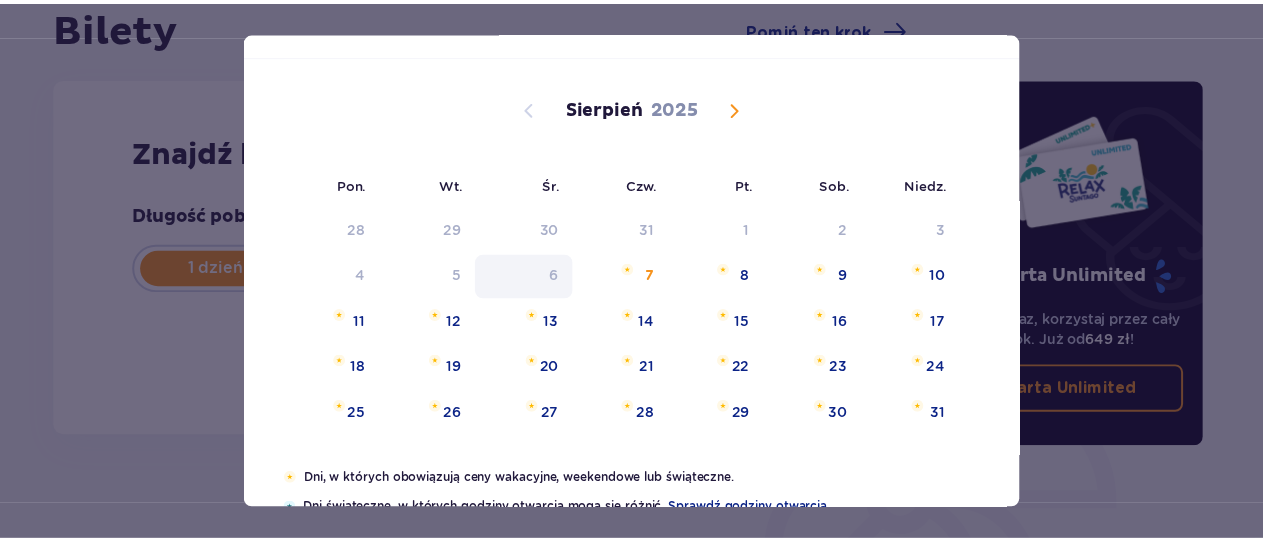 scroll, scrollTop: 116, scrollLeft: 0, axis: vertical 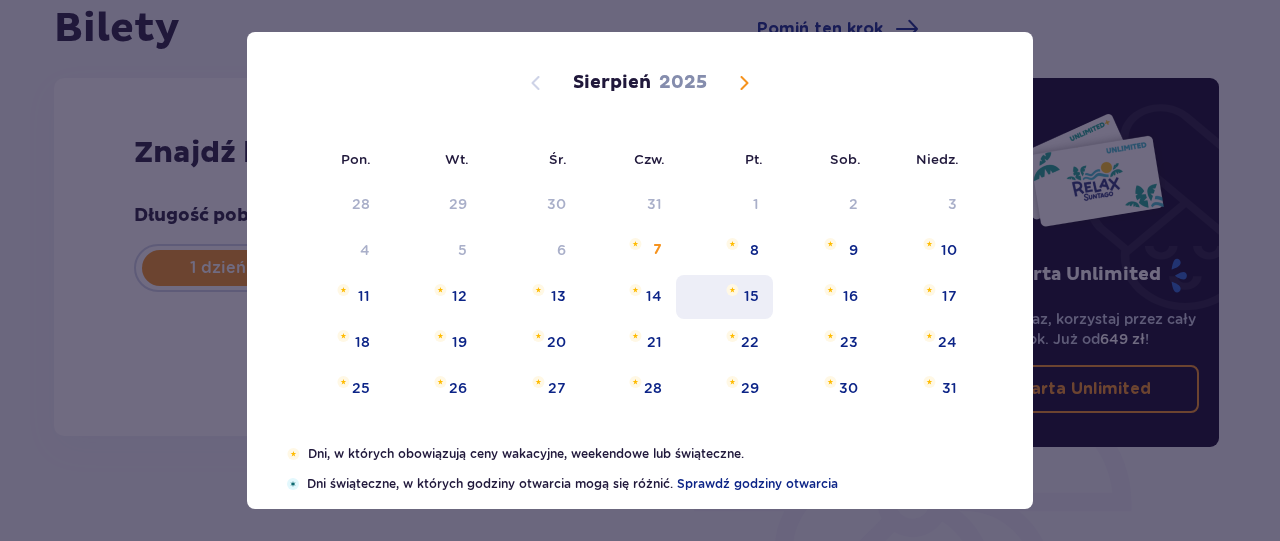 click on "15" at bounding box center [751, 296] 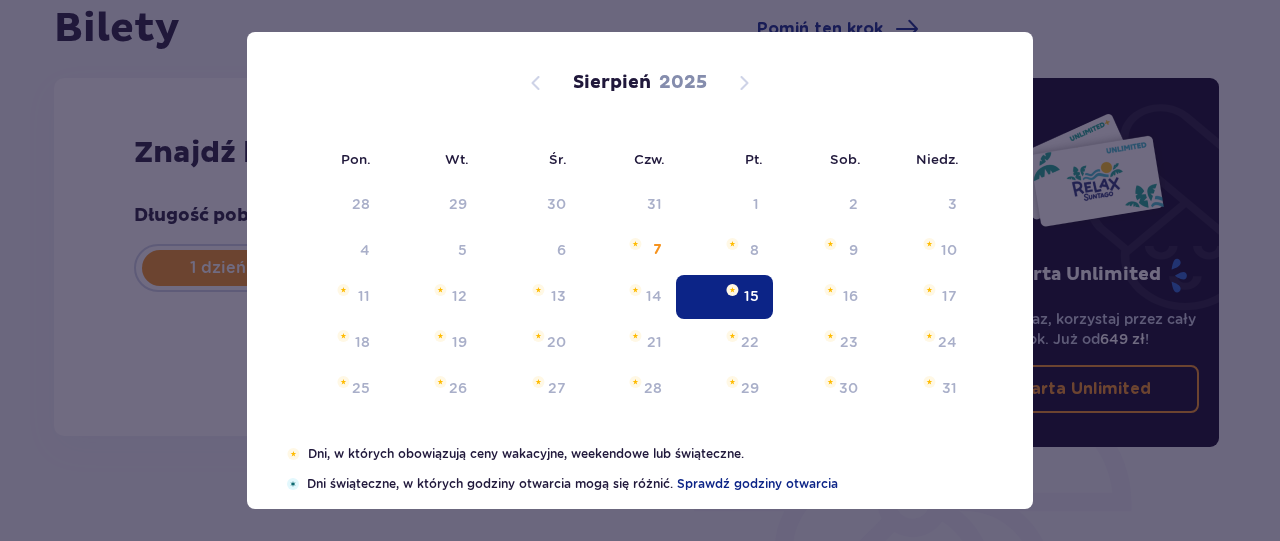 type on "15.08.25" 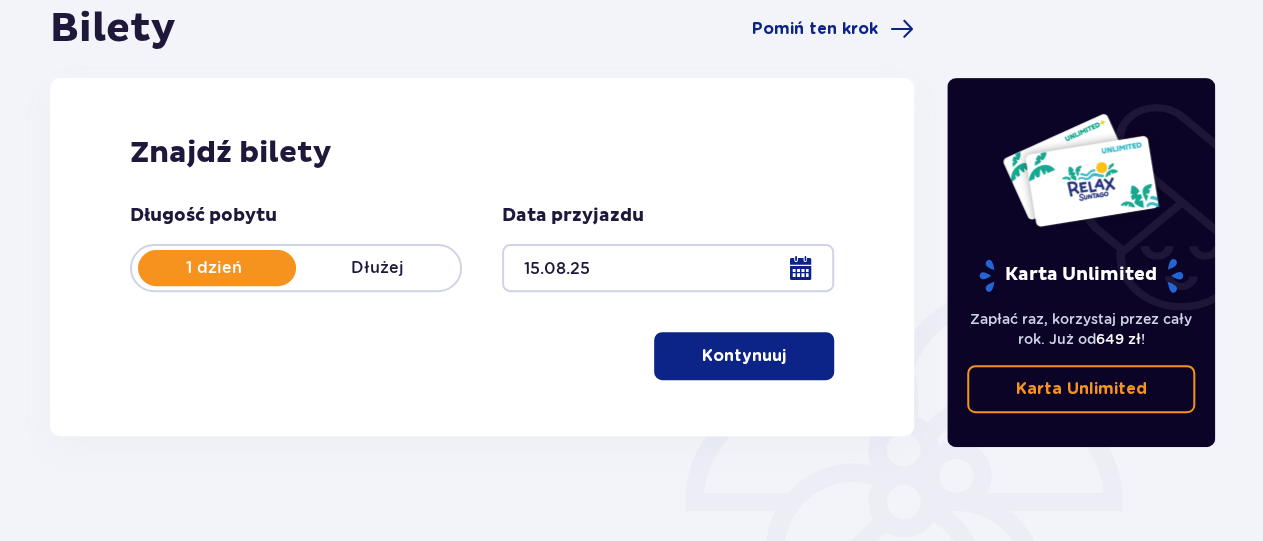 click on "Kontynuuj" at bounding box center (744, 356) 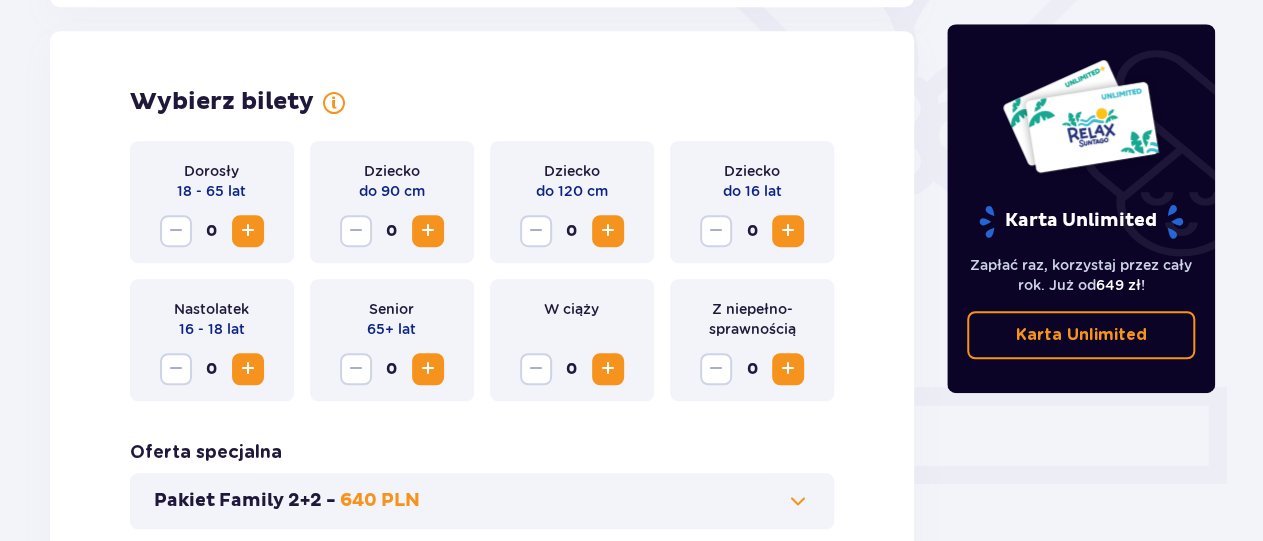 scroll, scrollTop: 556, scrollLeft: 0, axis: vertical 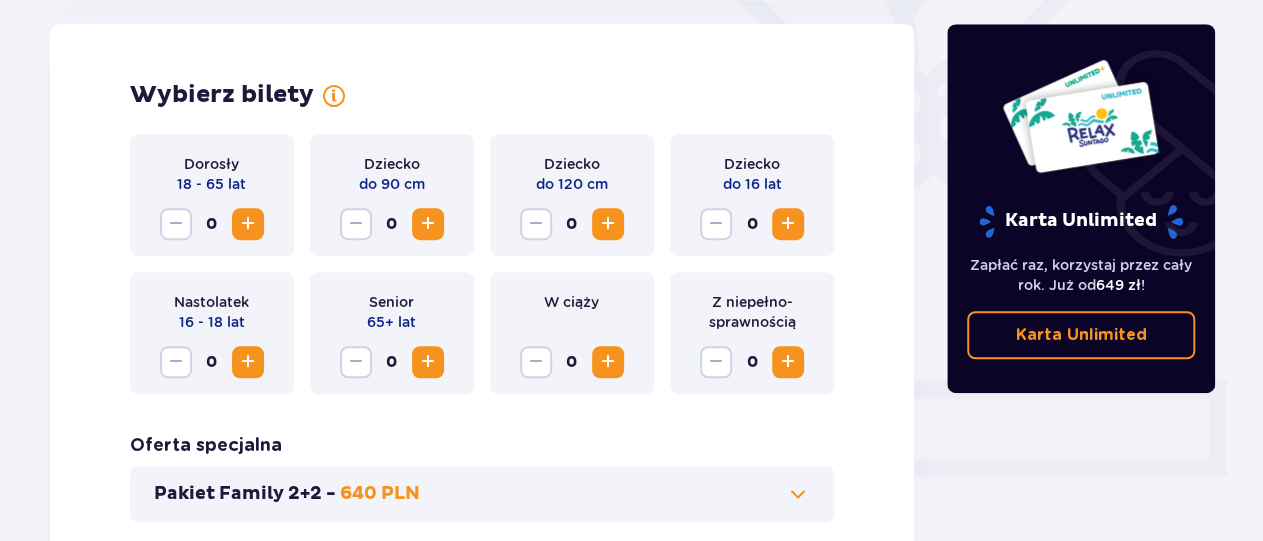 click at bounding box center [248, 224] 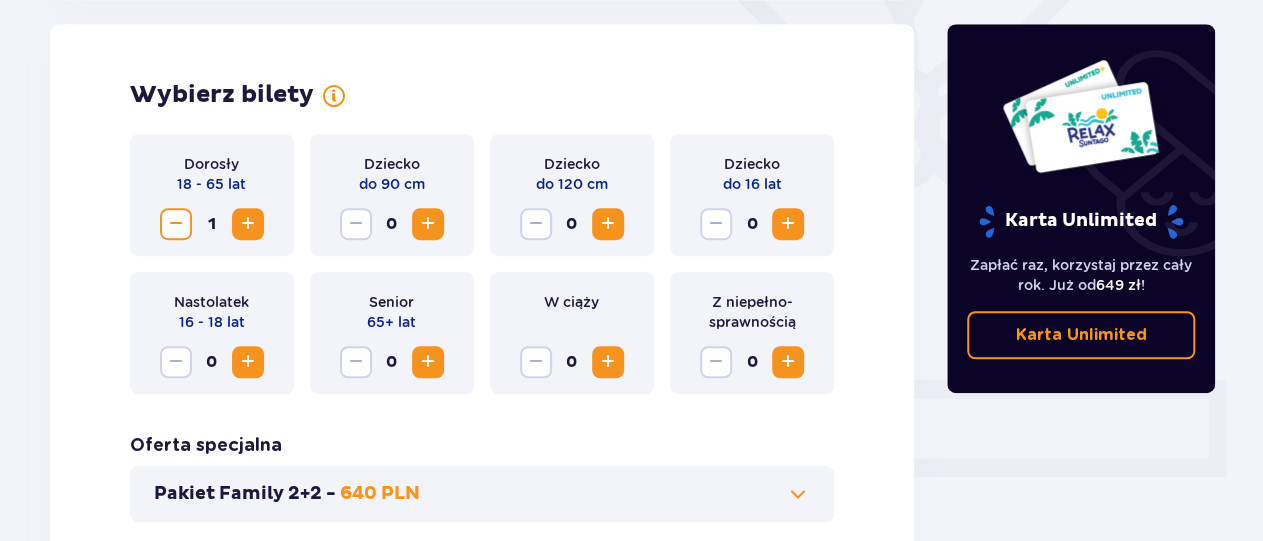 click at bounding box center (248, 224) 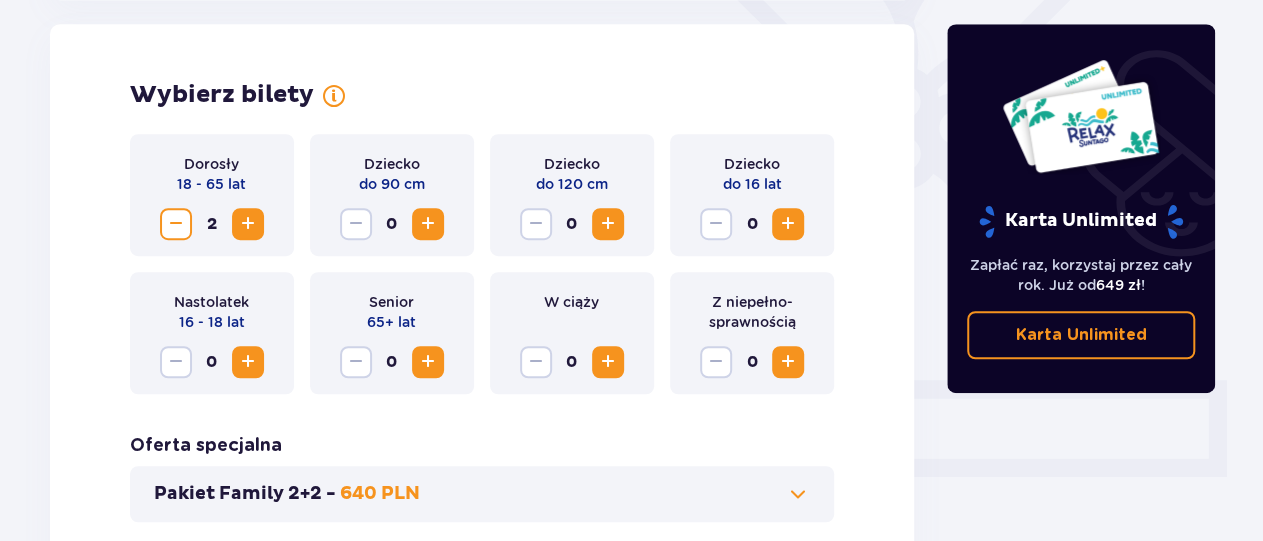click at bounding box center (248, 224) 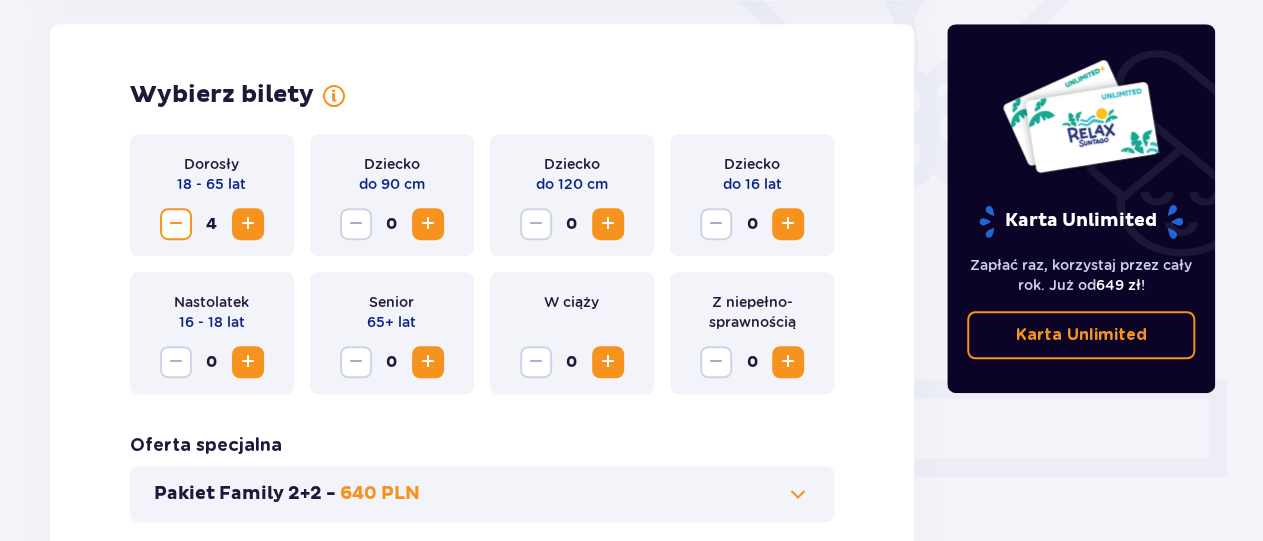 click at bounding box center [788, 224] 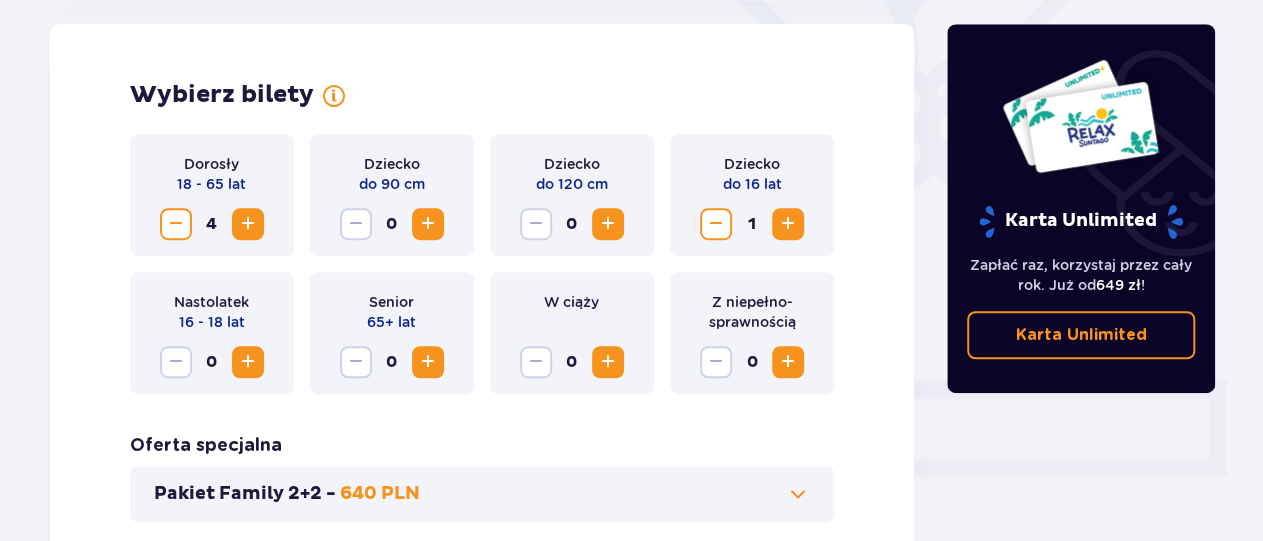 click at bounding box center (788, 224) 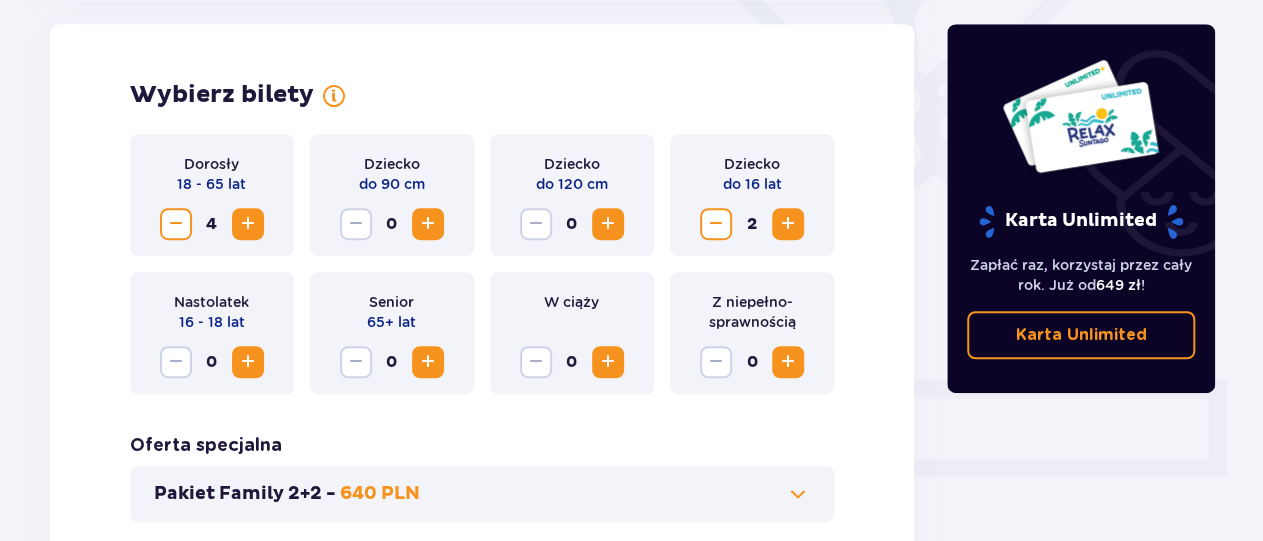click at bounding box center (788, 224) 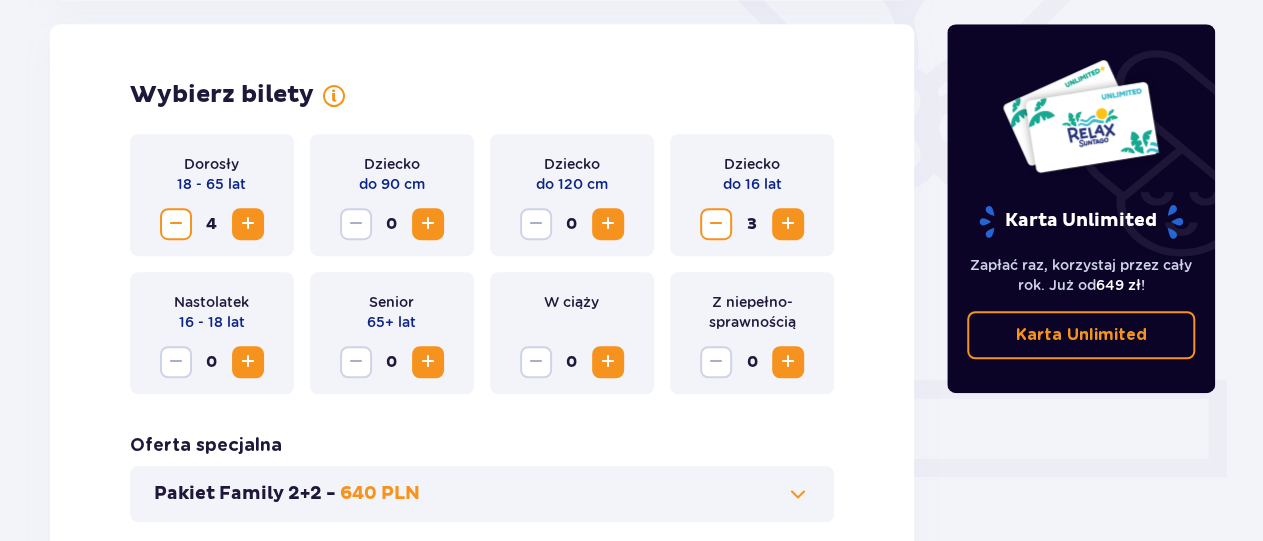 click at bounding box center [788, 224] 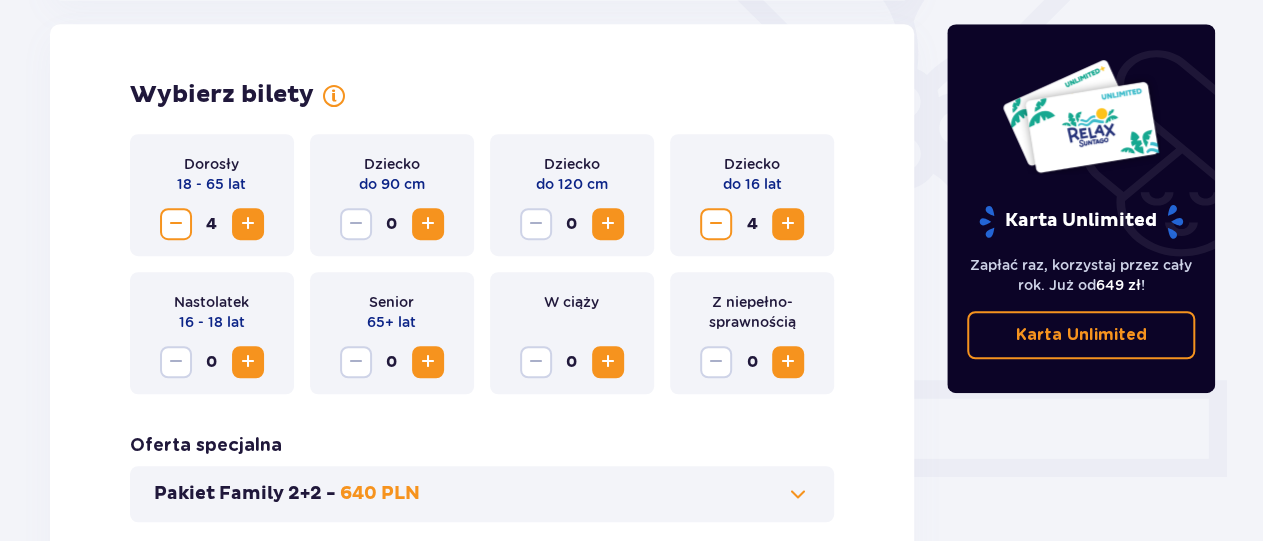 click on "Karta Unlimited" at bounding box center [1081, 335] 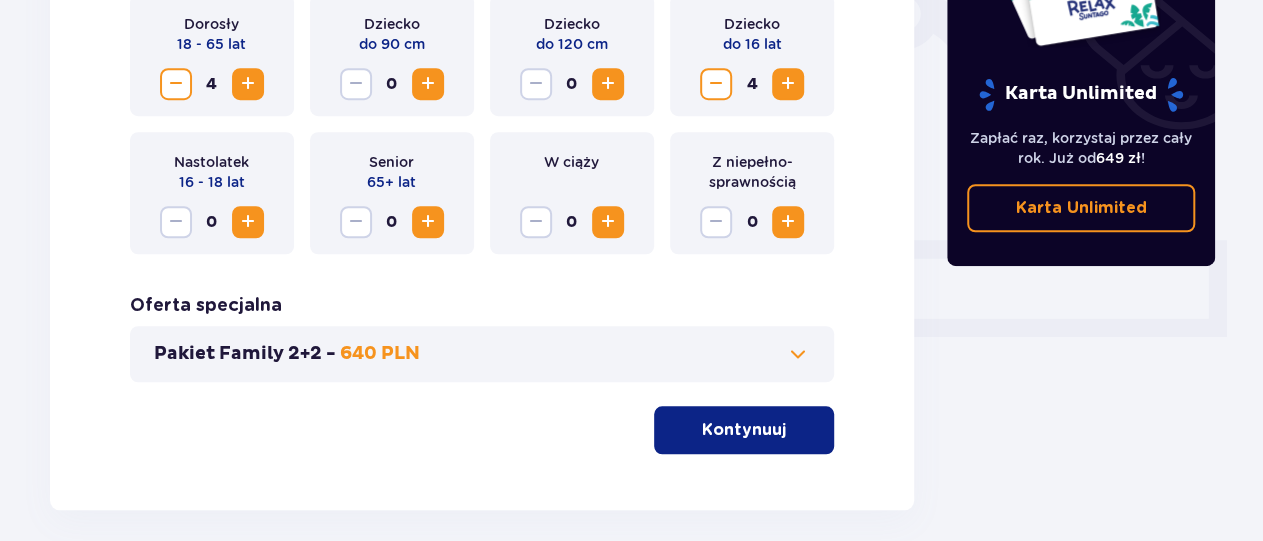 scroll, scrollTop: 764, scrollLeft: 0, axis: vertical 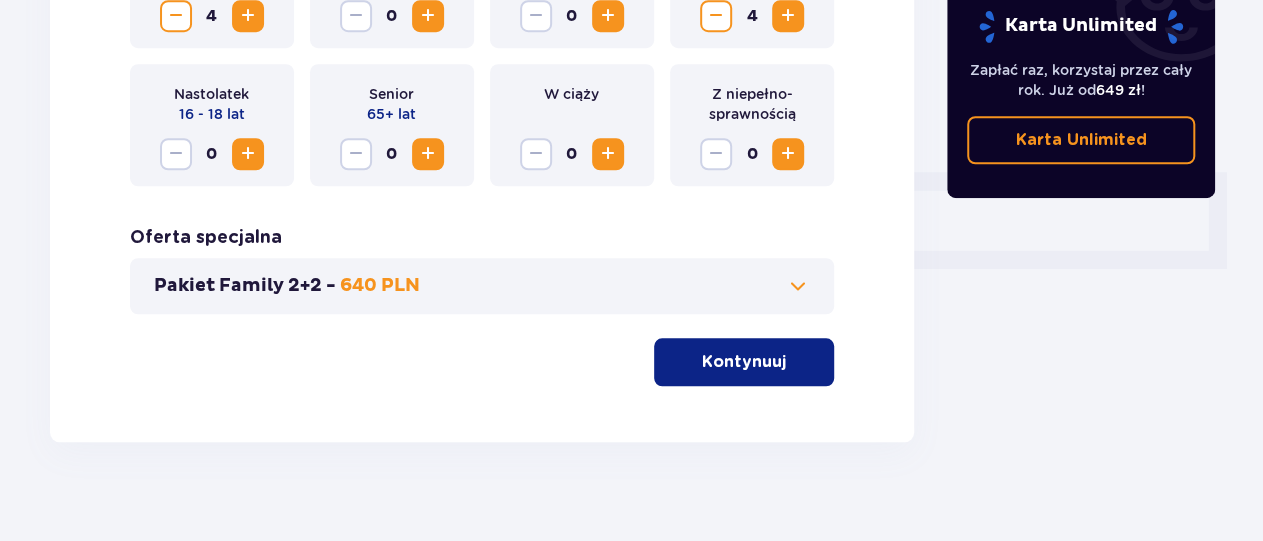 click on "Wybierz bilety Dorosły 18 - 65 lat 4 Dziecko do 90 cm 0 Dziecko do 120 cm 0 Dziecko do 16 lat 4 Nastolatek 16 - 18 lat 0 Senior 65+ lat 0 W ciąży 0 Z niepełno­sprawnością 0 Oferta specjalna Pakiet Family 2+2 -  640 PLN Kontynuuj" at bounding box center (482, 129) 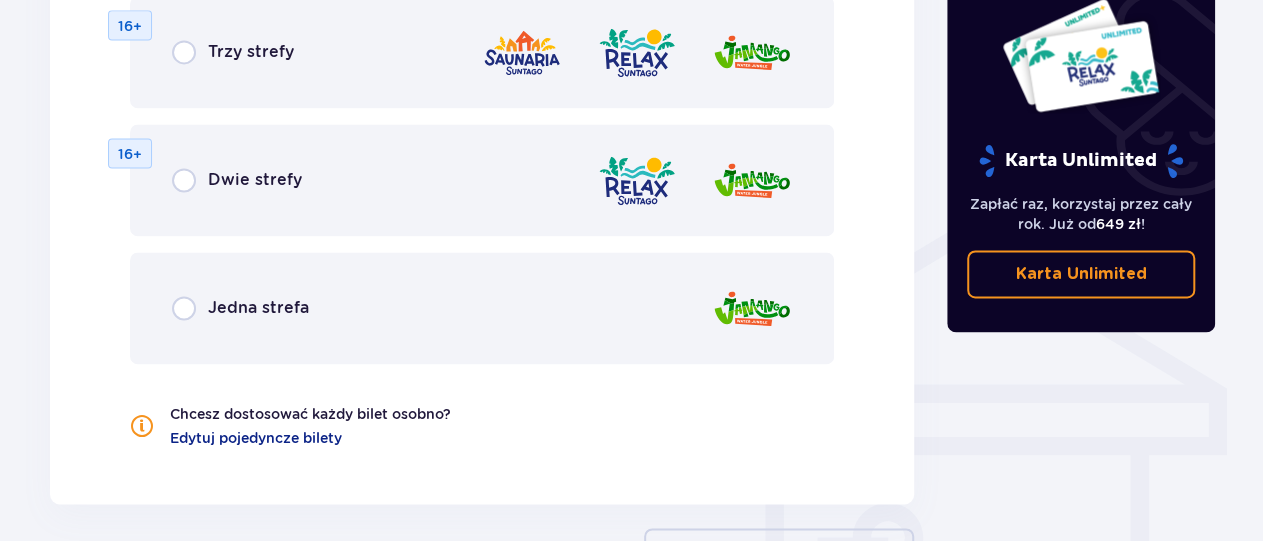 scroll, scrollTop: 1422, scrollLeft: 0, axis: vertical 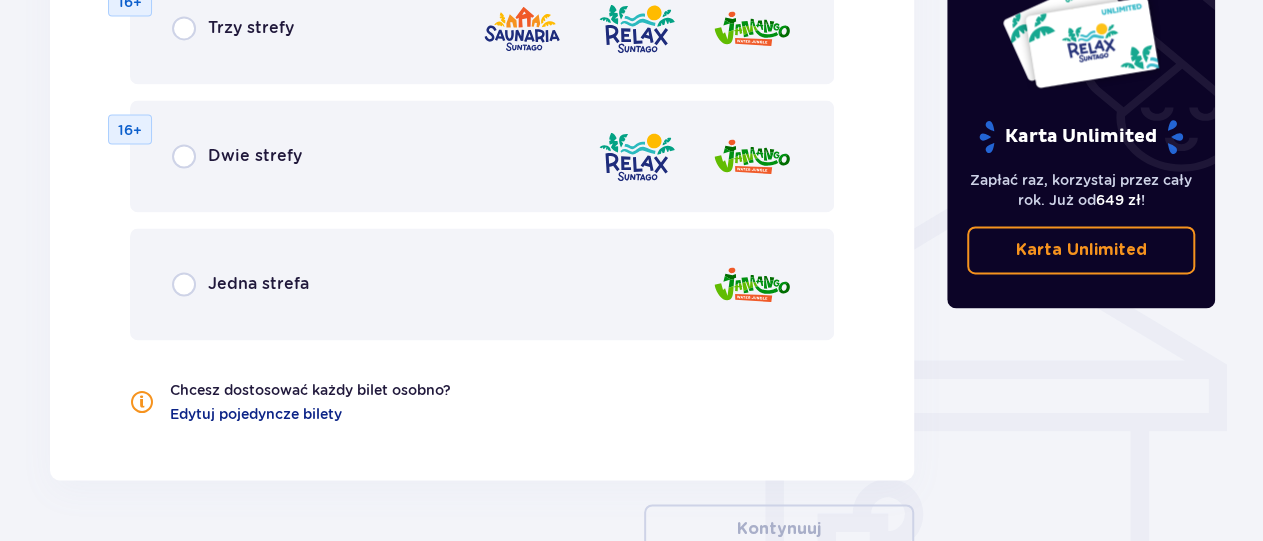 click on "Jedna strefa" at bounding box center (482, 284) 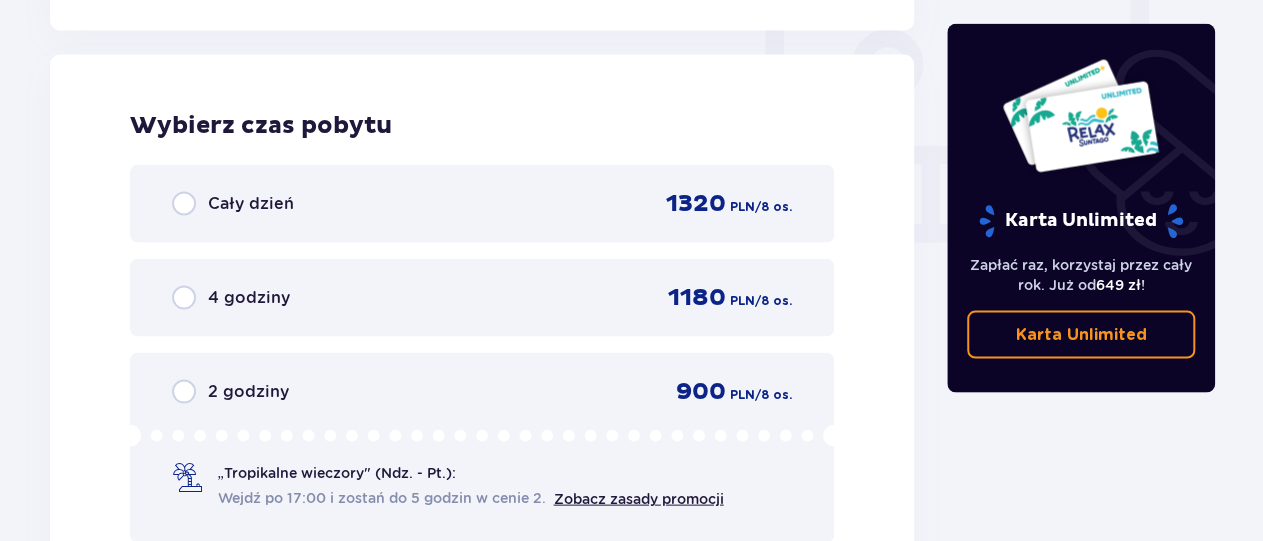scroll, scrollTop: 1878, scrollLeft: 0, axis: vertical 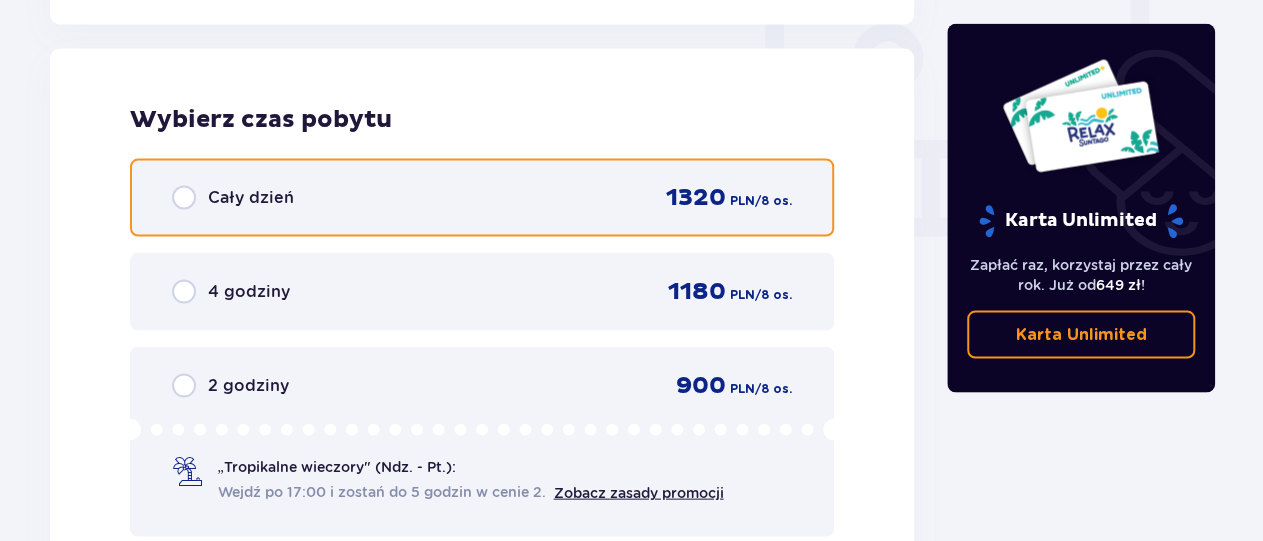 click at bounding box center [184, 197] 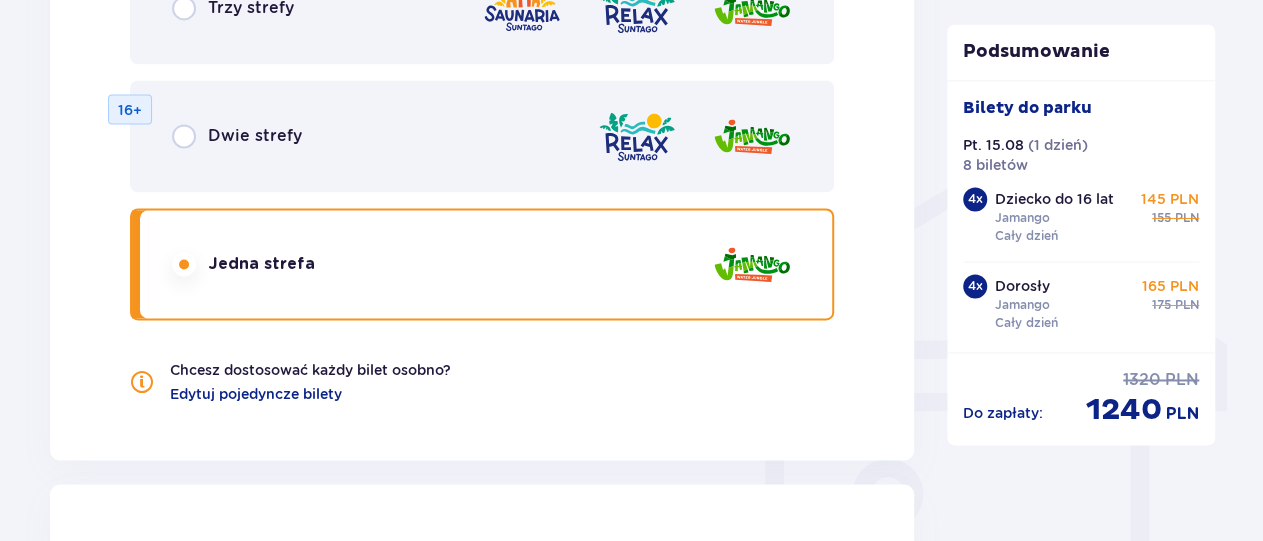 scroll, scrollTop: 1380, scrollLeft: 0, axis: vertical 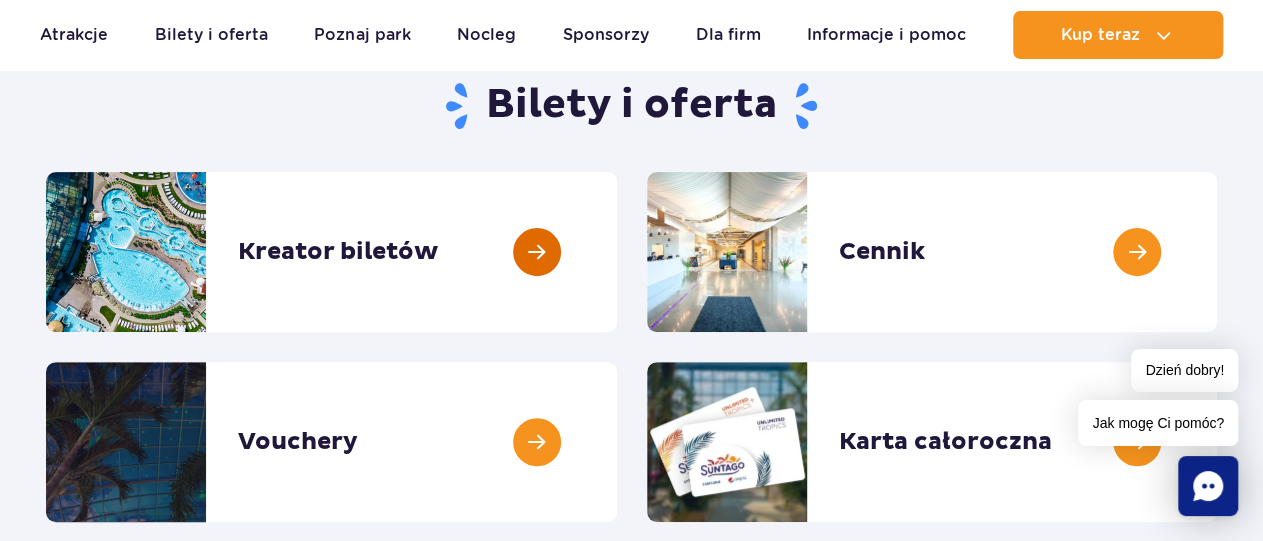 click at bounding box center [617, 252] 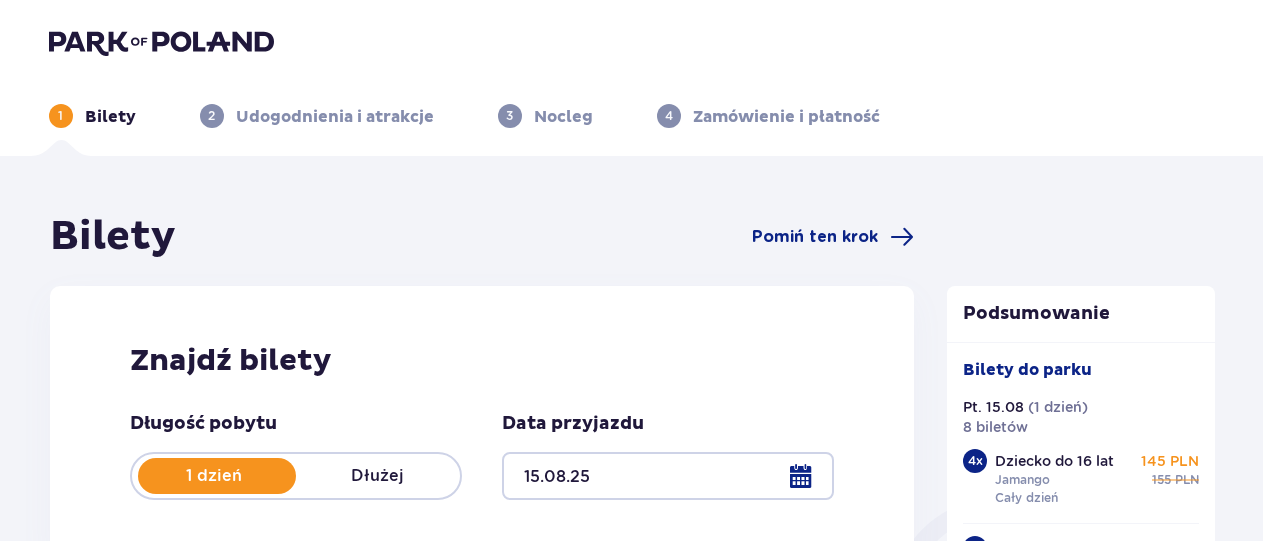 click on "Dłużej" at bounding box center [378, 476] 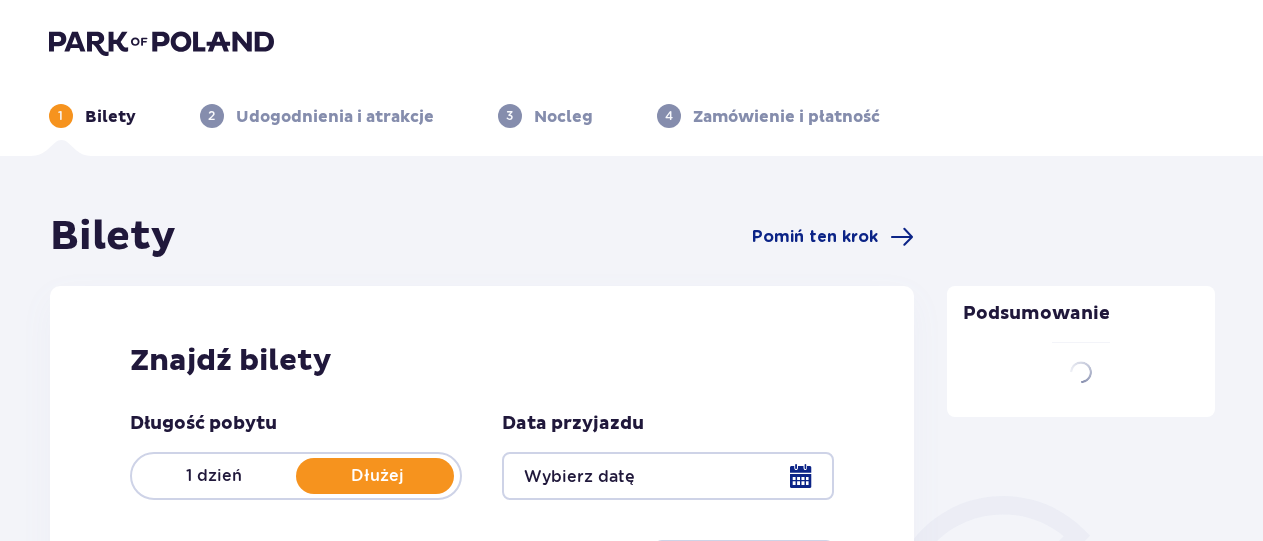 scroll, scrollTop: 208, scrollLeft: 0, axis: vertical 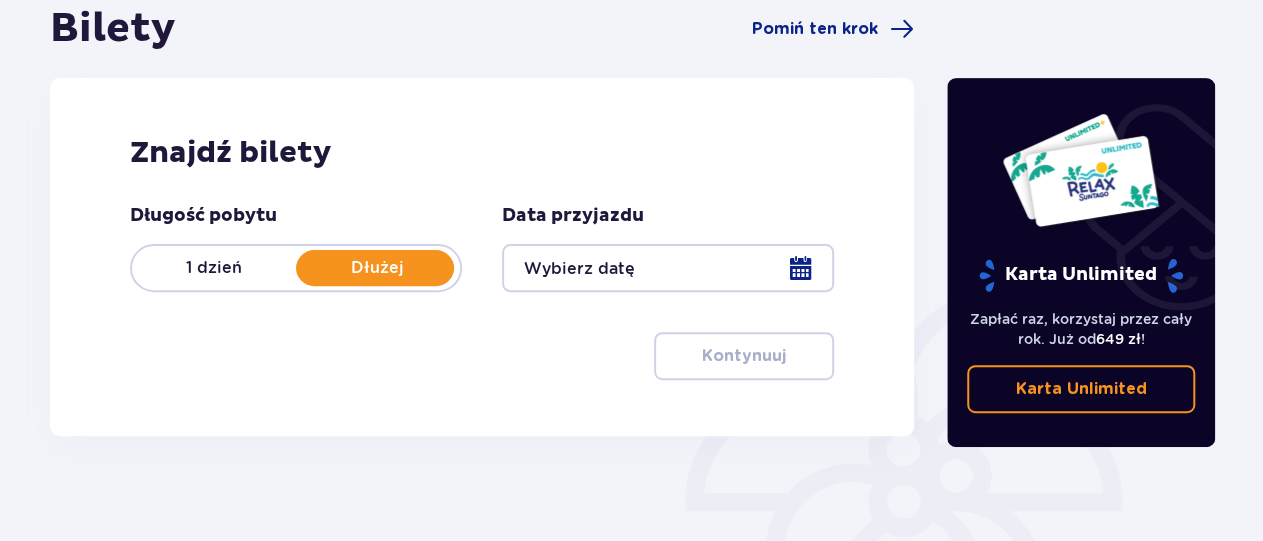 click on "1 dzień Dłużej" at bounding box center [296, 268] 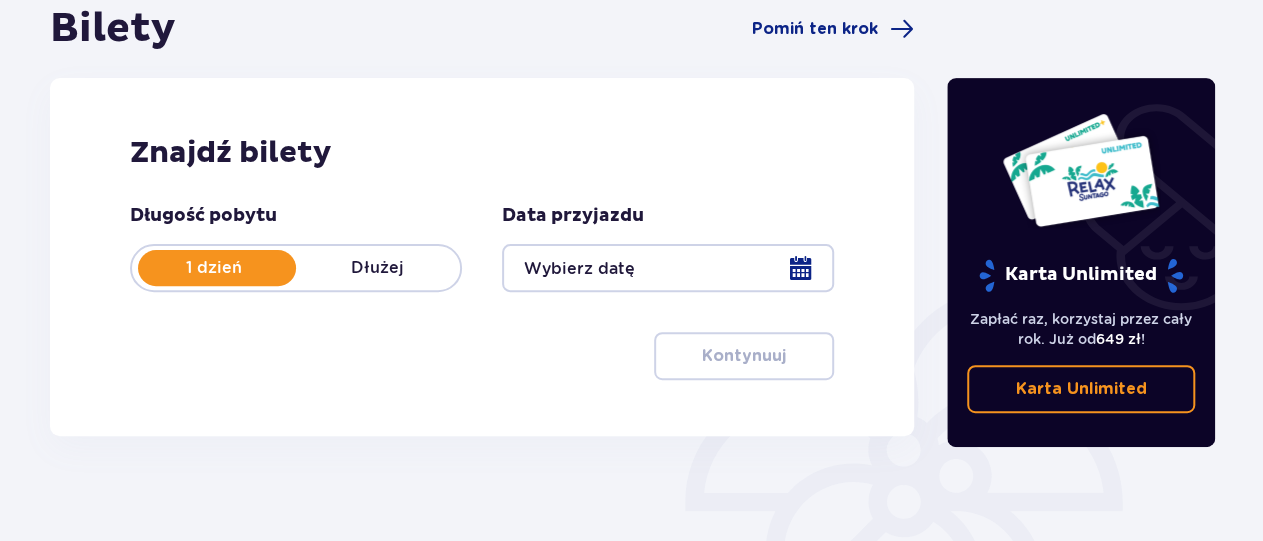 click at bounding box center (668, 268) 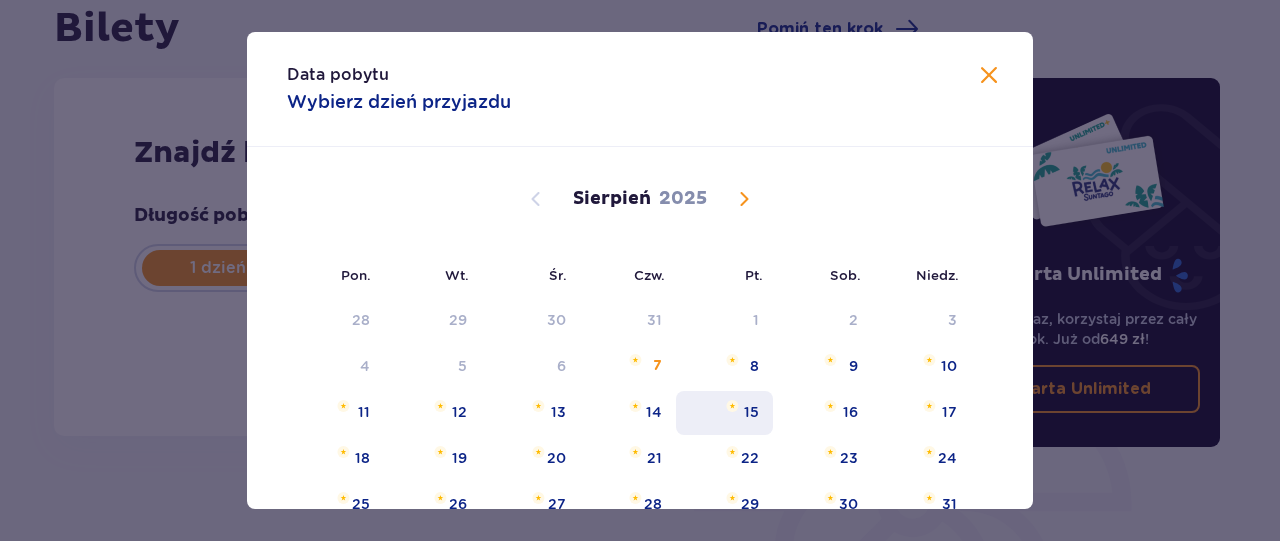 click on "15" at bounding box center (751, 412) 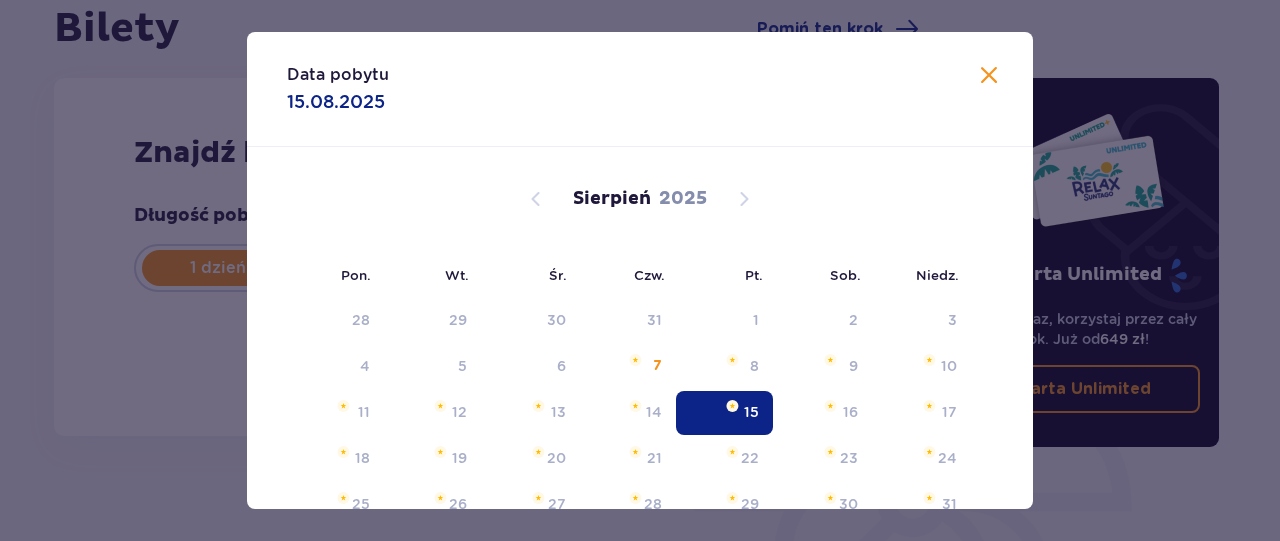 type on "15.08.25" 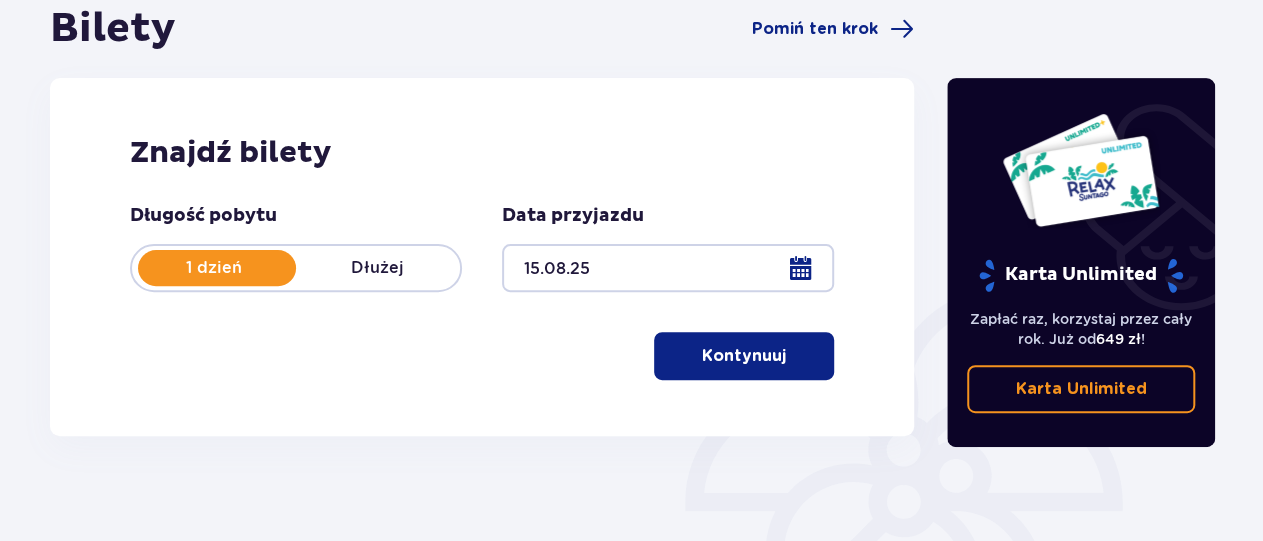 click on "Kontynuuj" at bounding box center [744, 356] 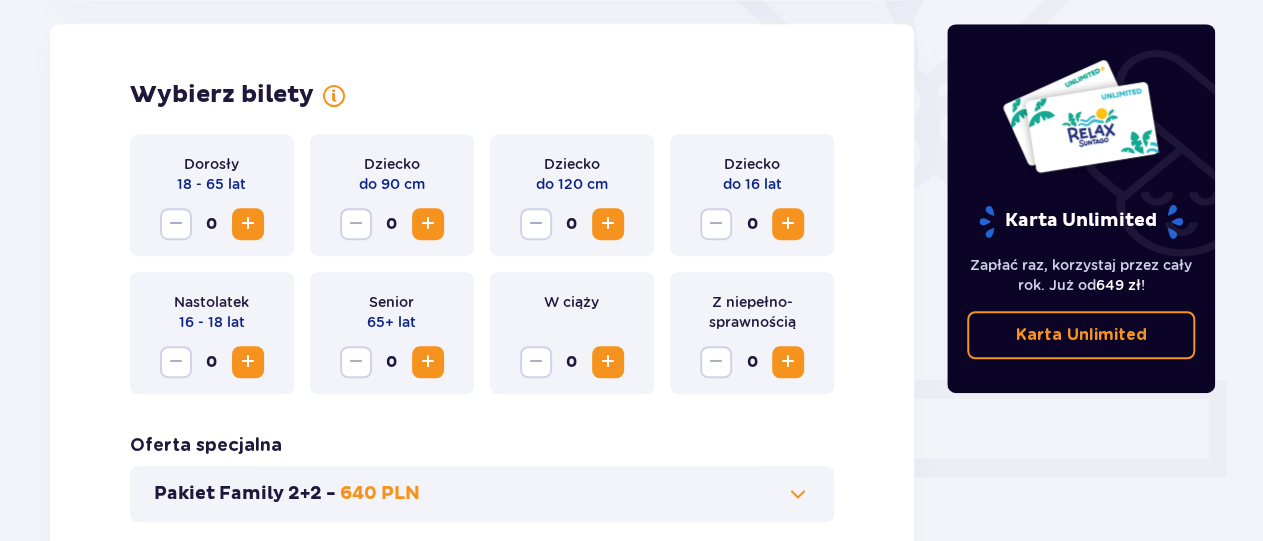 scroll, scrollTop: 764, scrollLeft: 0, axis: vertical 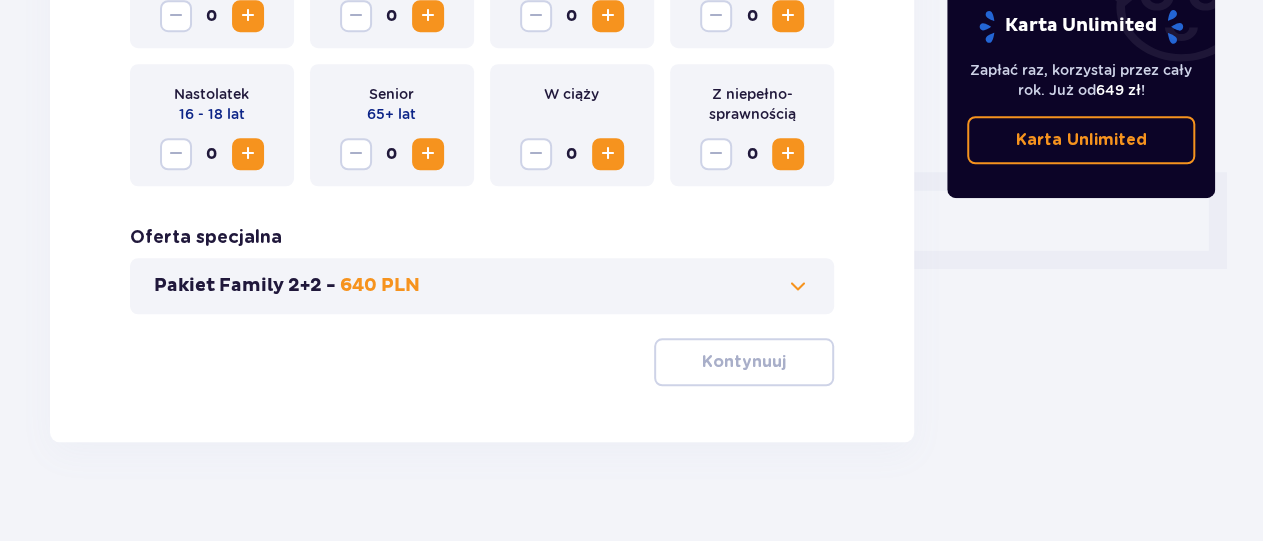 click on "Pakiet Family 2+2 -  640 PLN" at bounding box center [482, 286] 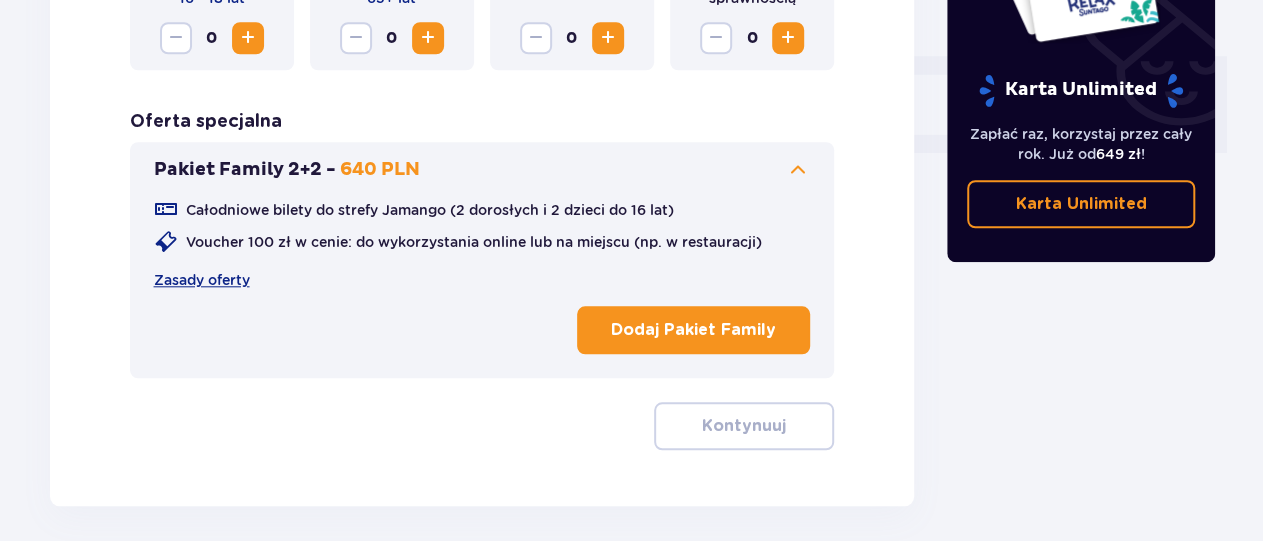 scroll, scrollTop: 964, scrollLeft: 0, axis: vertical 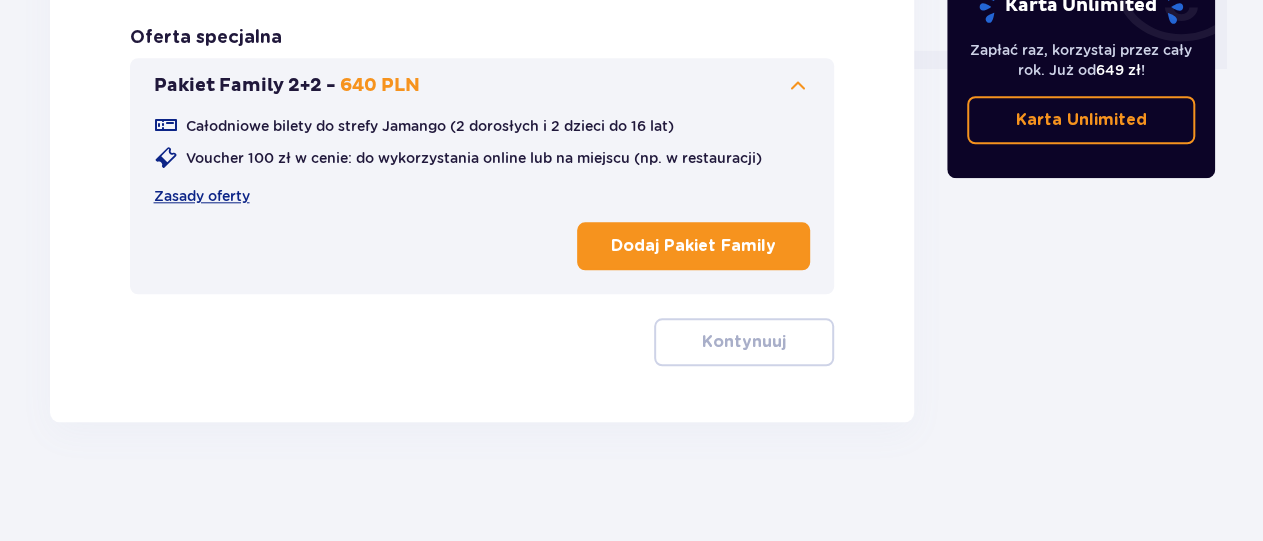 click on "Dodaj Pakiet Family" at bounding box center (693, 246) 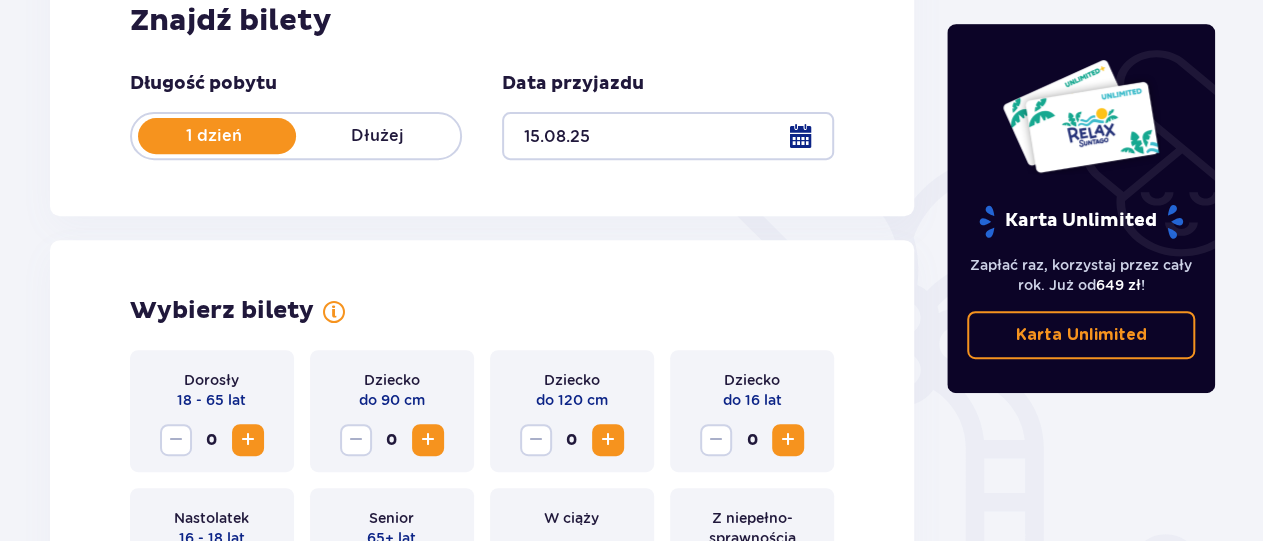 scroll, scrollTop: 444, scrollLeft: 0, axis: vertical 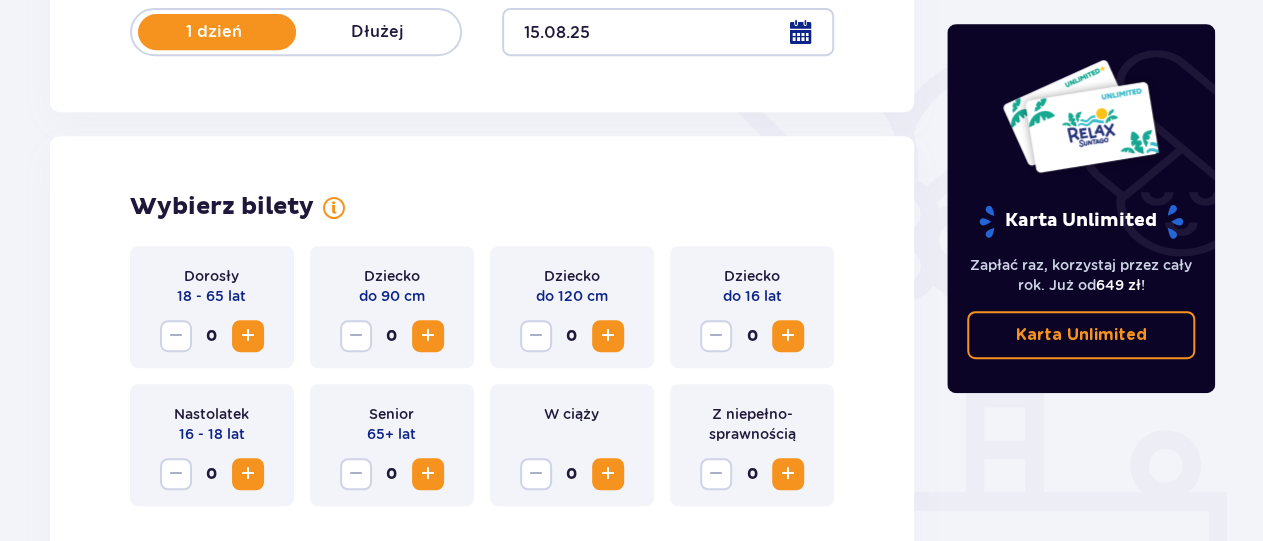 click at bounding box center (248, 336) 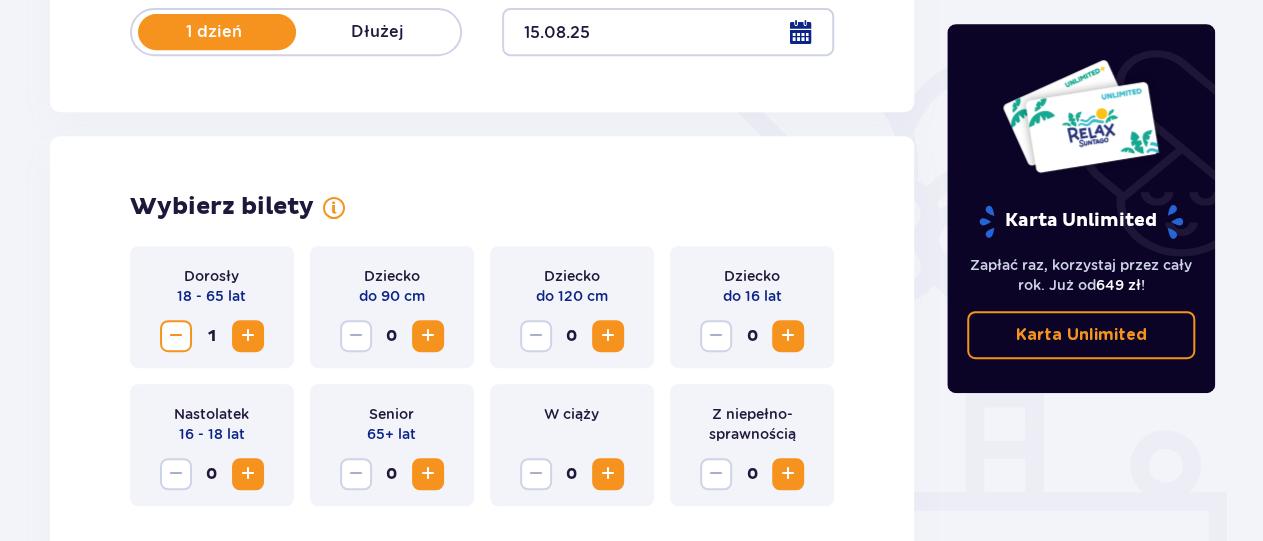 click at bounding box center (248, 336) 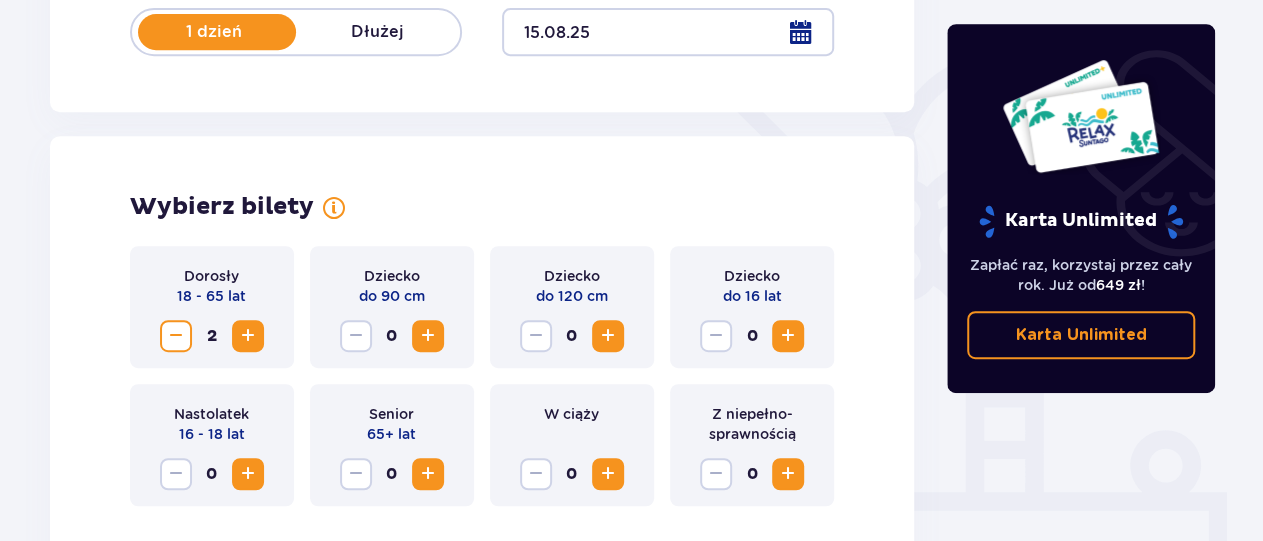 click at bounding box center (788, 336) 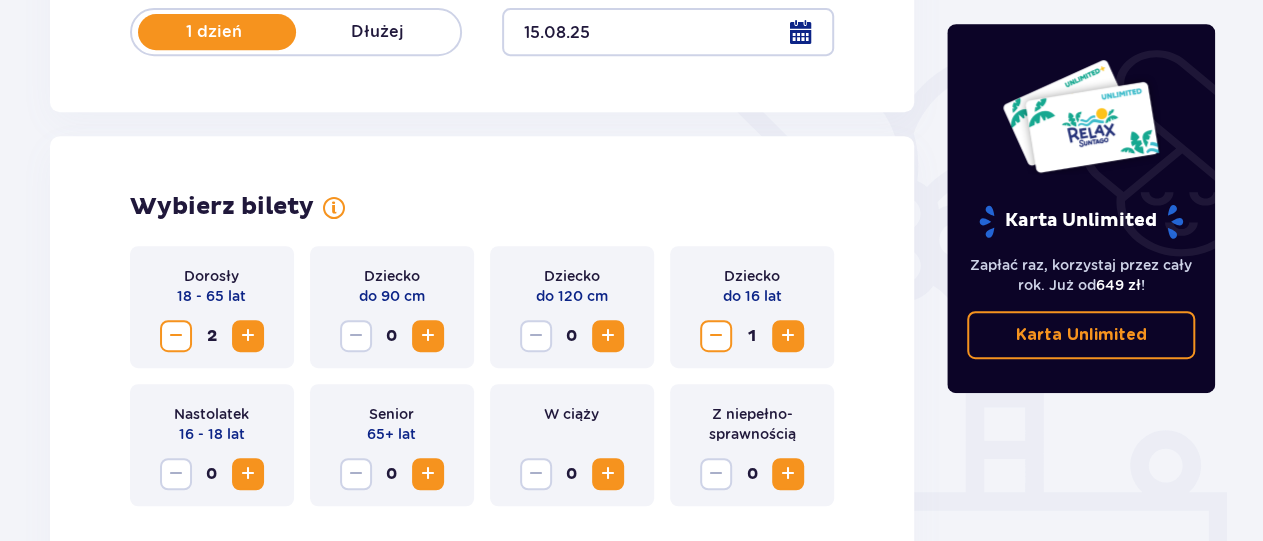 click at bounding box center [788, 336] 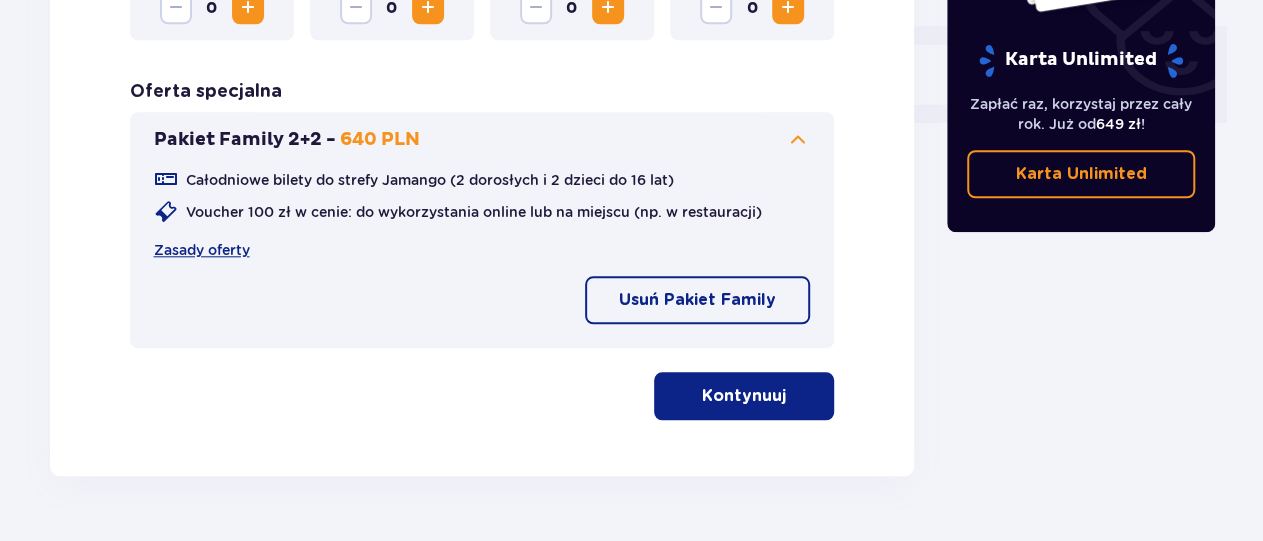 scroll, scrollTop: 964, scrollLeft: 0, axis: vertical 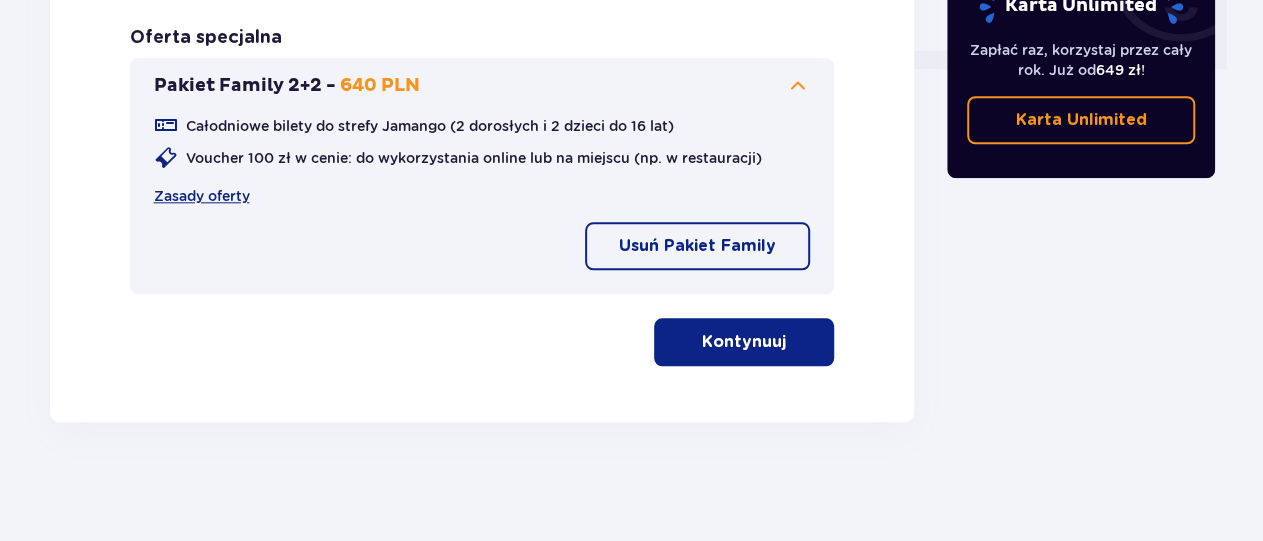 click on "Kontynuuj" at bounding box center (744, 342) 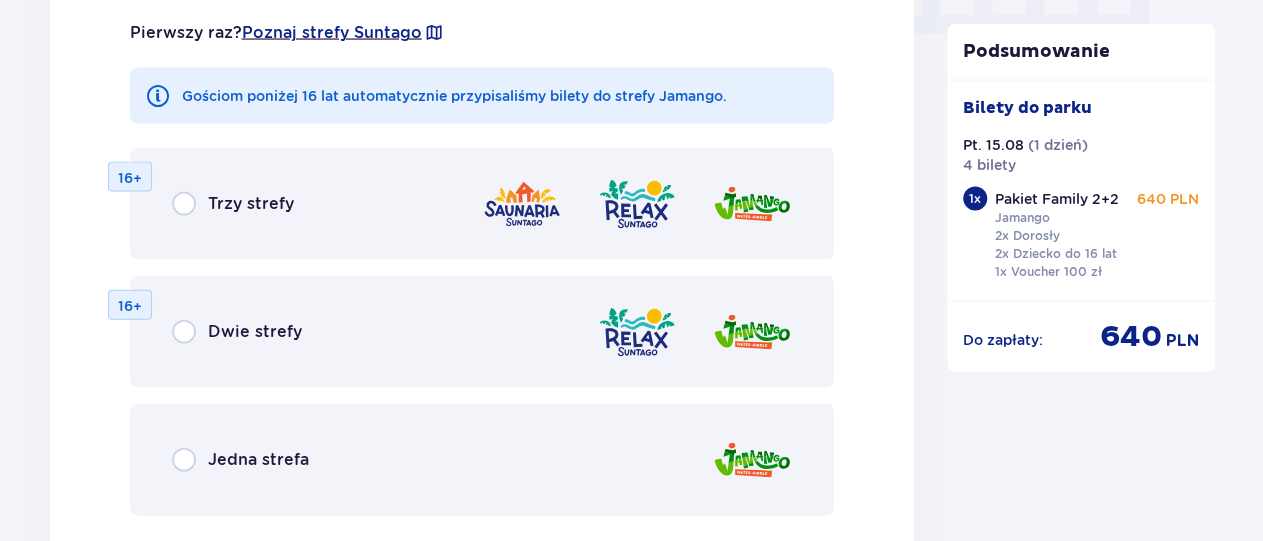 scroll, scrollTop: 2250, scrollLeft: 0, axis: vertical 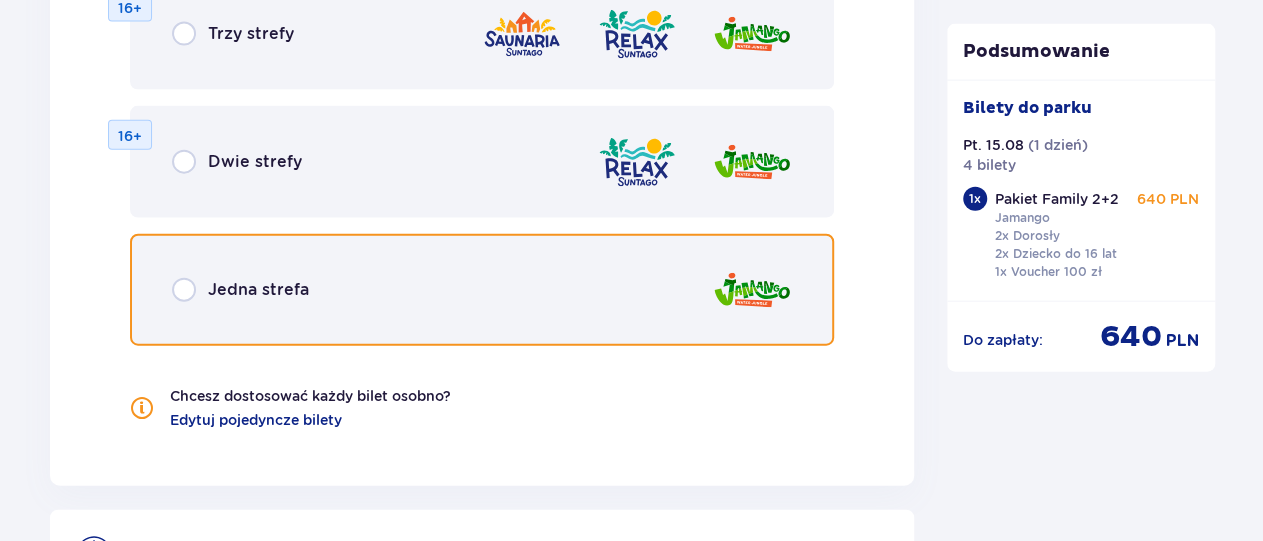 click at bounding box center [184, 290] 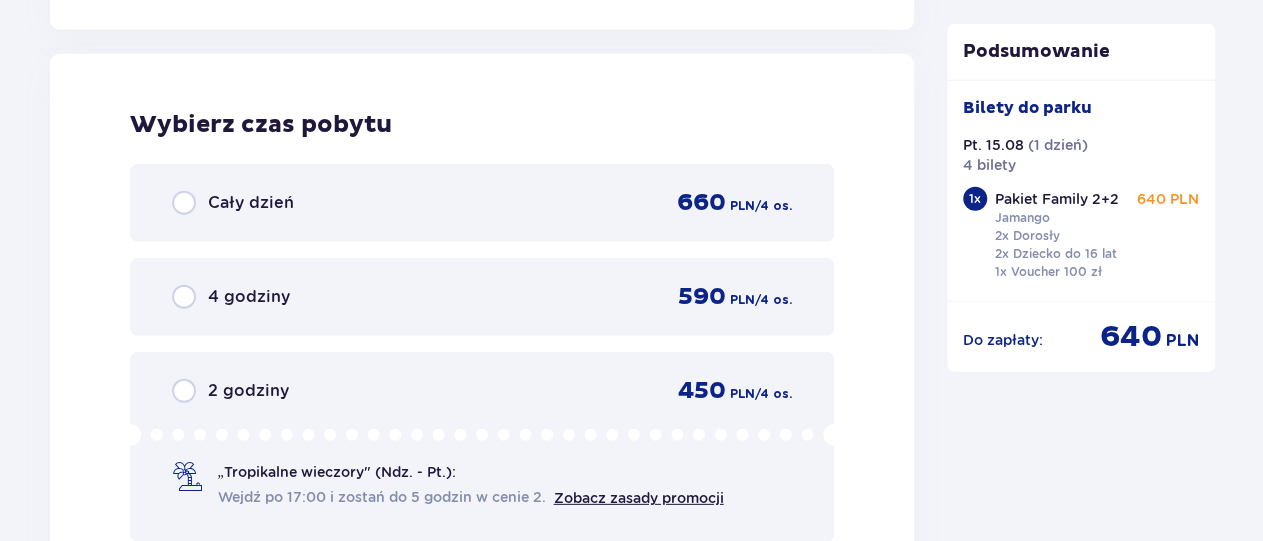 scroll, scrollTop: 2712, scrollLeft: 0, axis: vertical 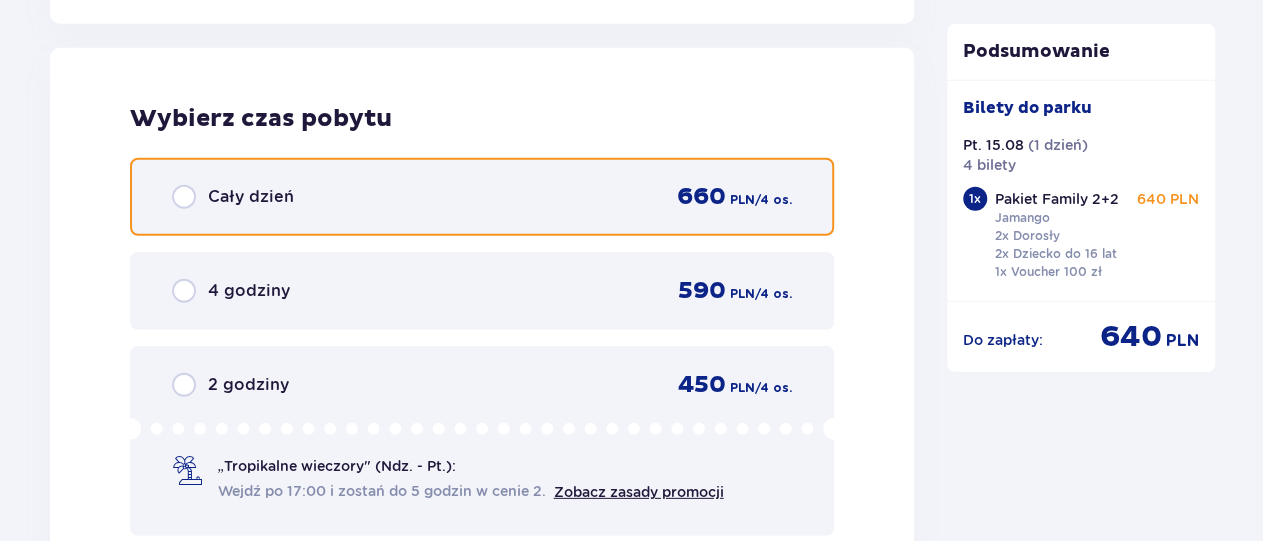 click at bounding box center (184, 197) 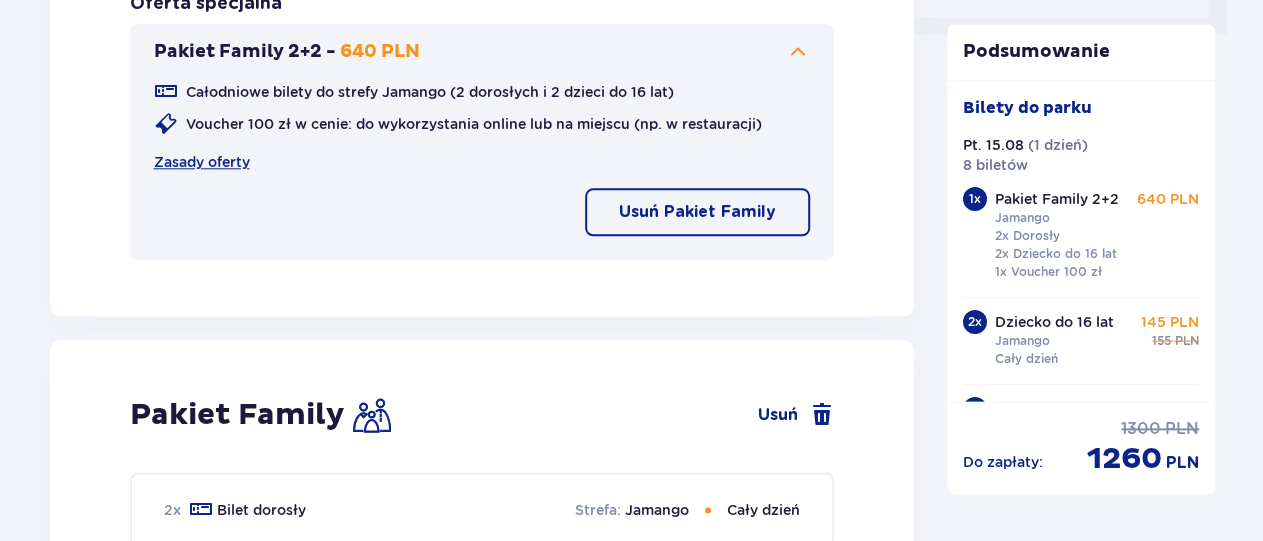 scroll, scrollTop: 966, scrollLeft: 0, axis: vertical 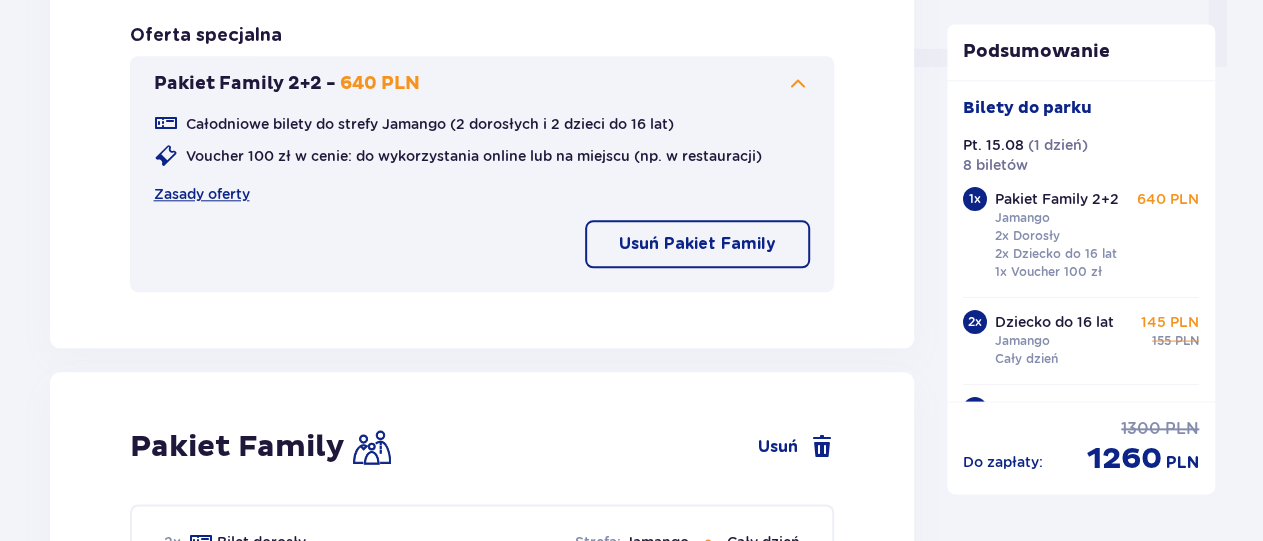 click on "Pakiet Family Usuń" at bounding box center (482, 447) 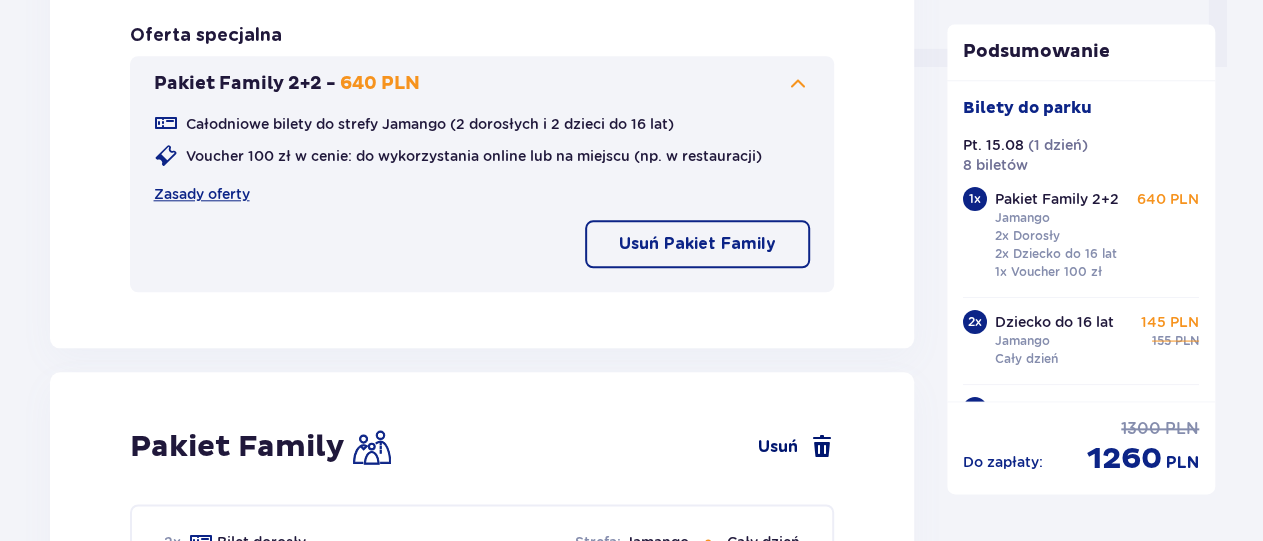 click on "Usuń" at bounding box center (796, 447) 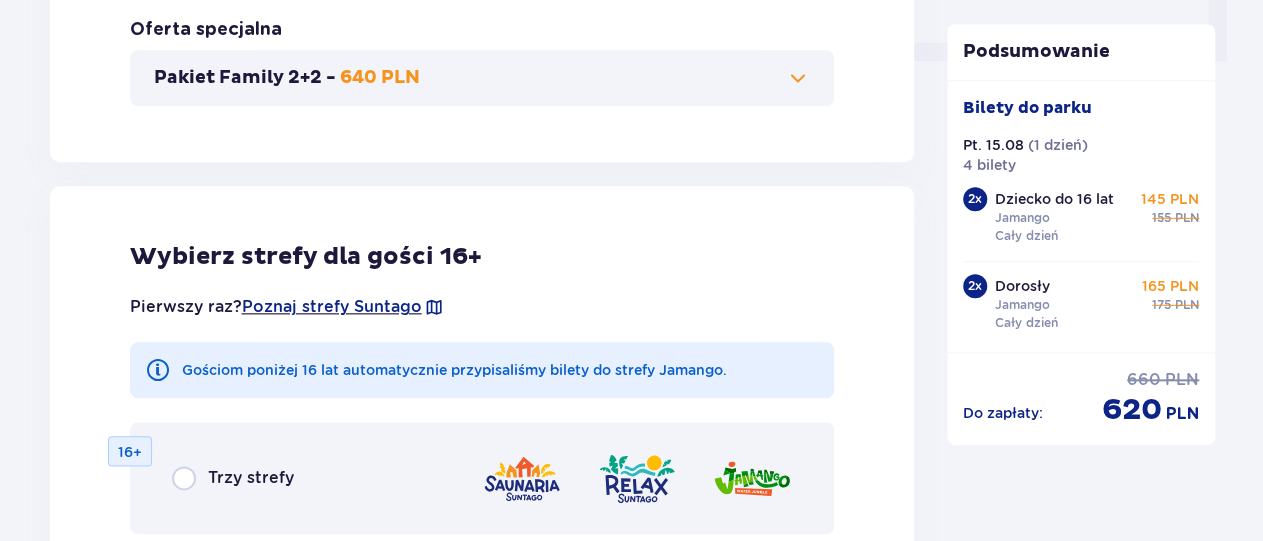 scroll, scrollTop: 660, scrollLeft: 0, axis: vertical 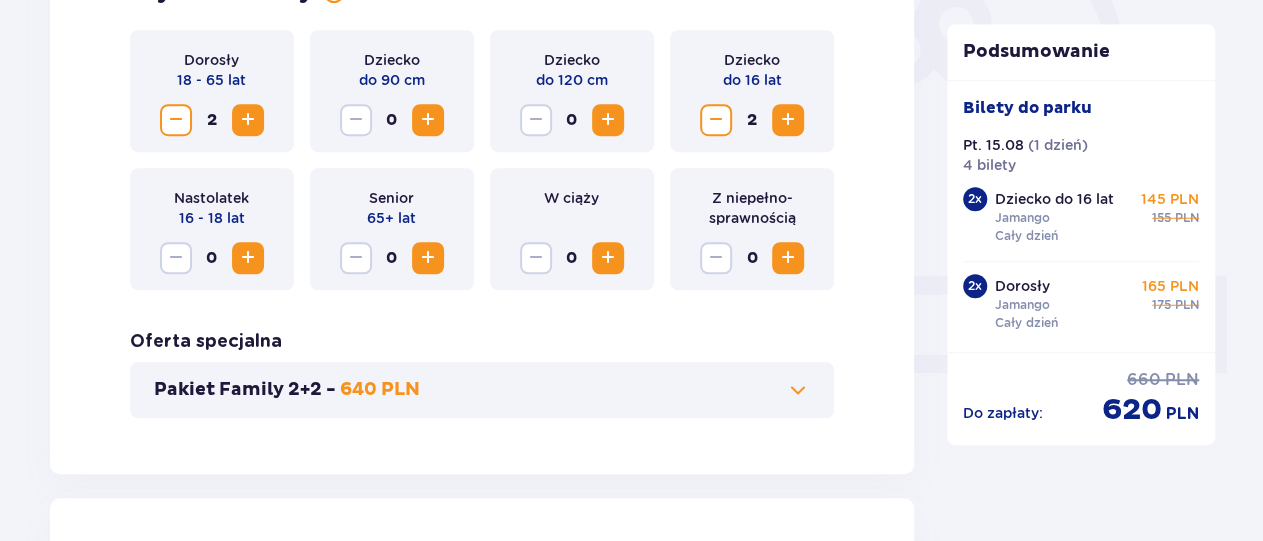 click at bounding box center (798, 390) 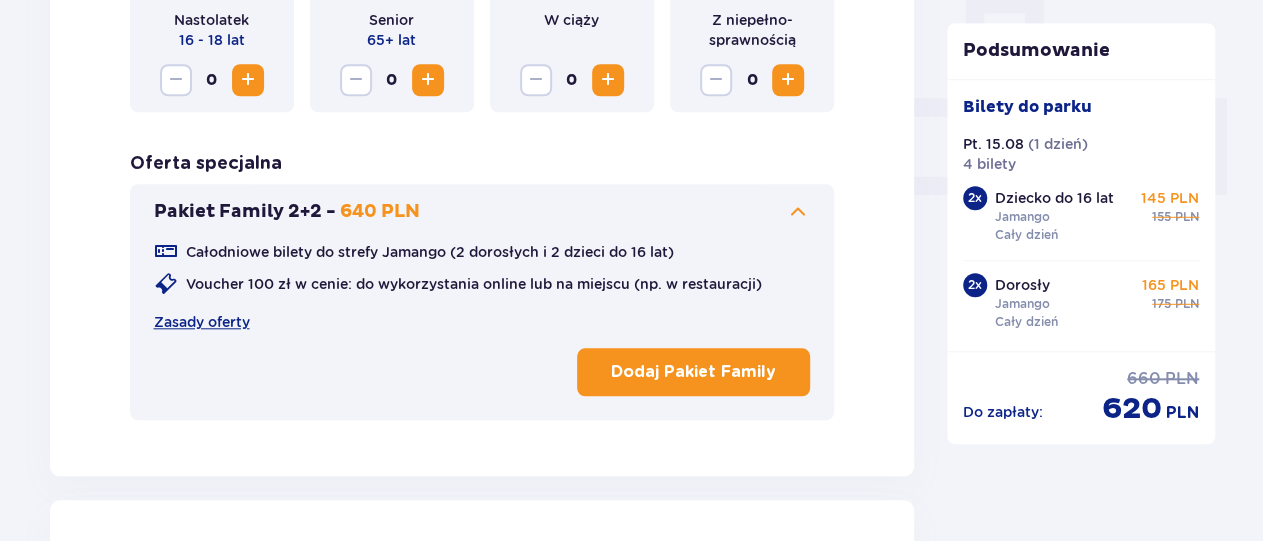 scroll, scrollTop: 868, scrollLeft: 0, axis: vertical 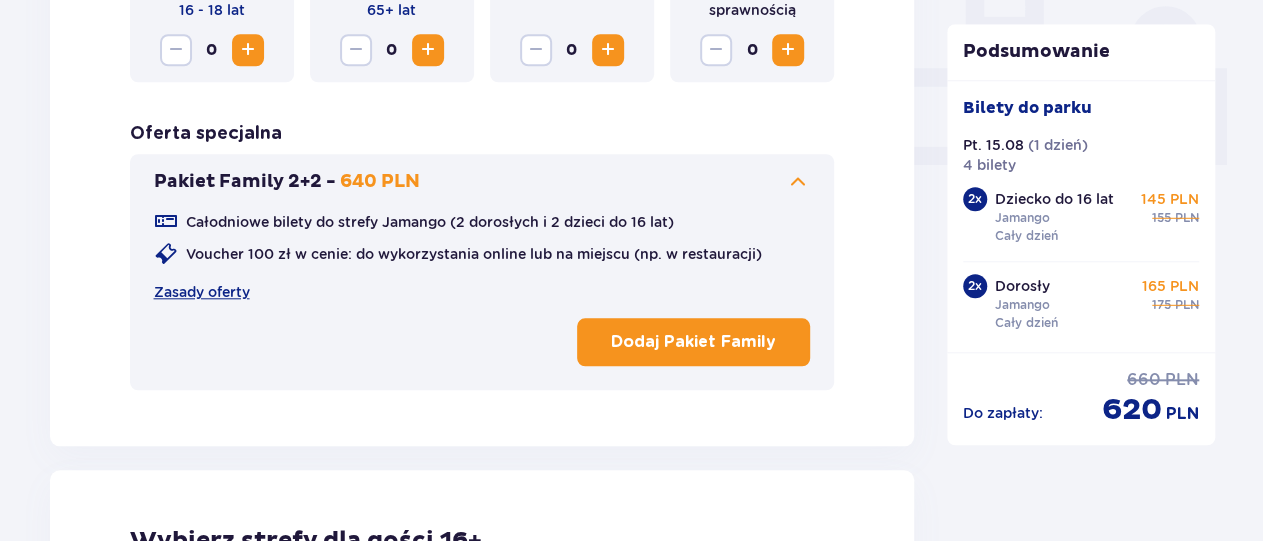 click on "Dodaj Pakiet Family" at bounding box center [693, 342] 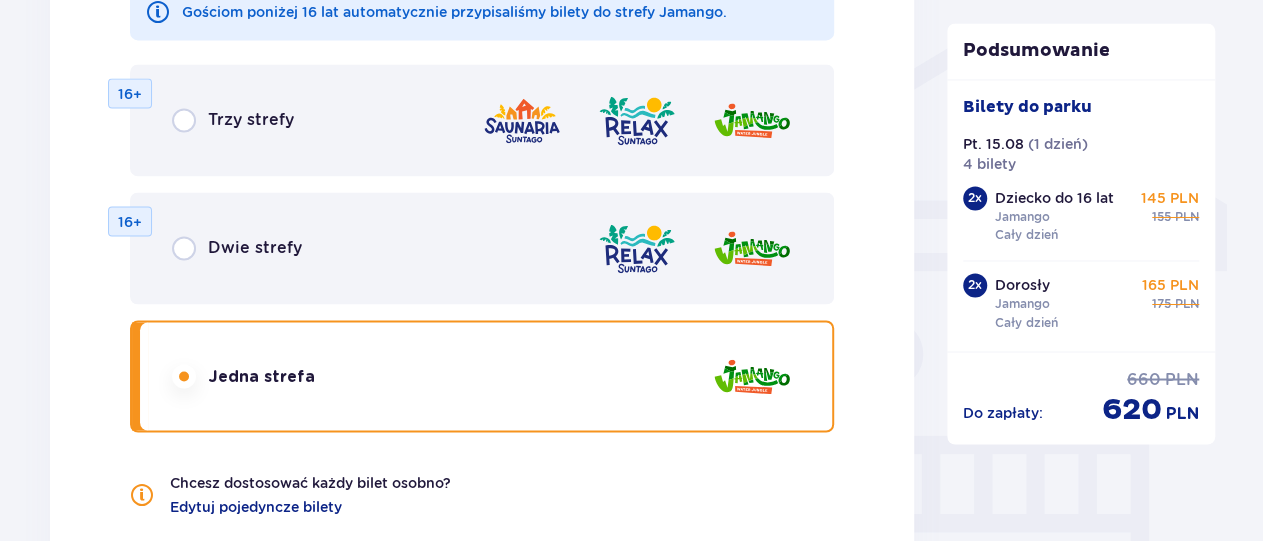 scroll, scrollTop: 1492, scrollLeft: 0, axis: vertical 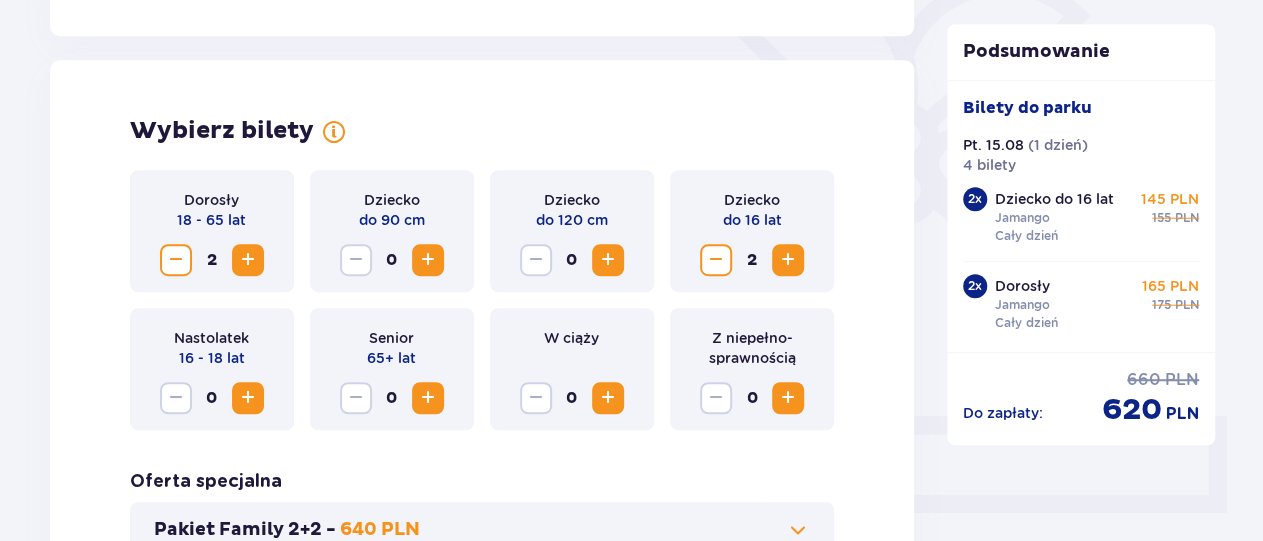 click at bounding box center [248, 260] 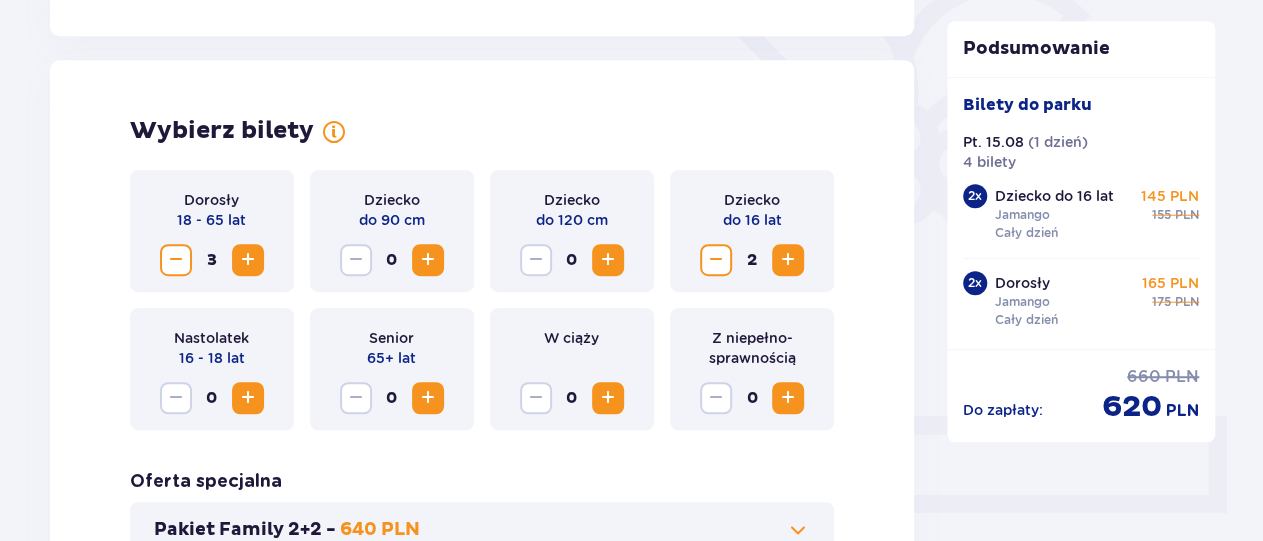 click at bounding box center [248, 260] 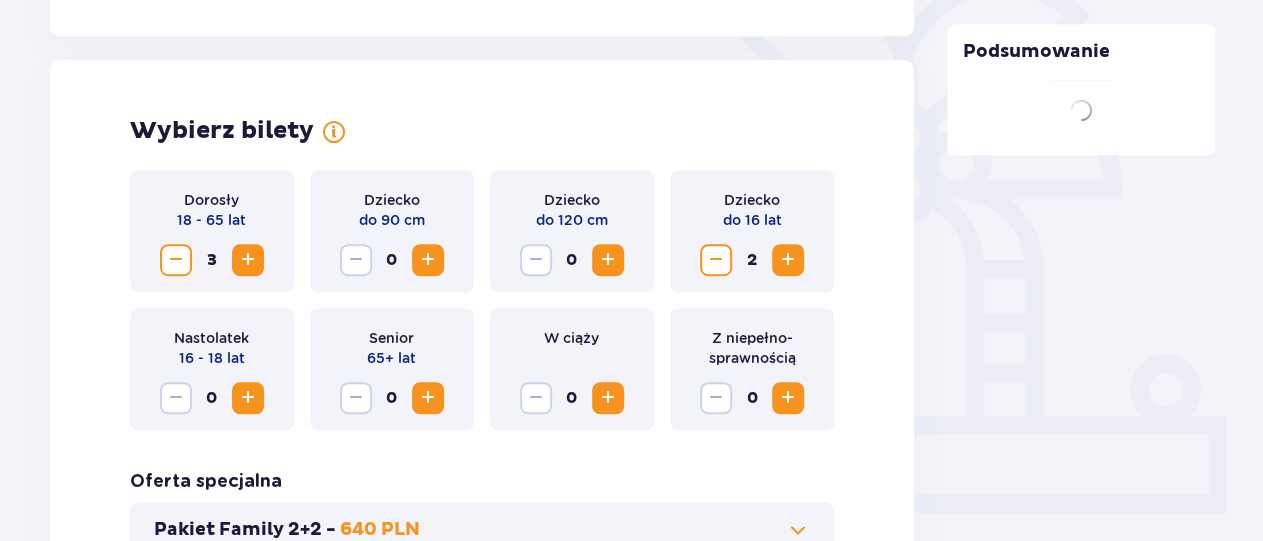 click at bounding box center [248, 260] 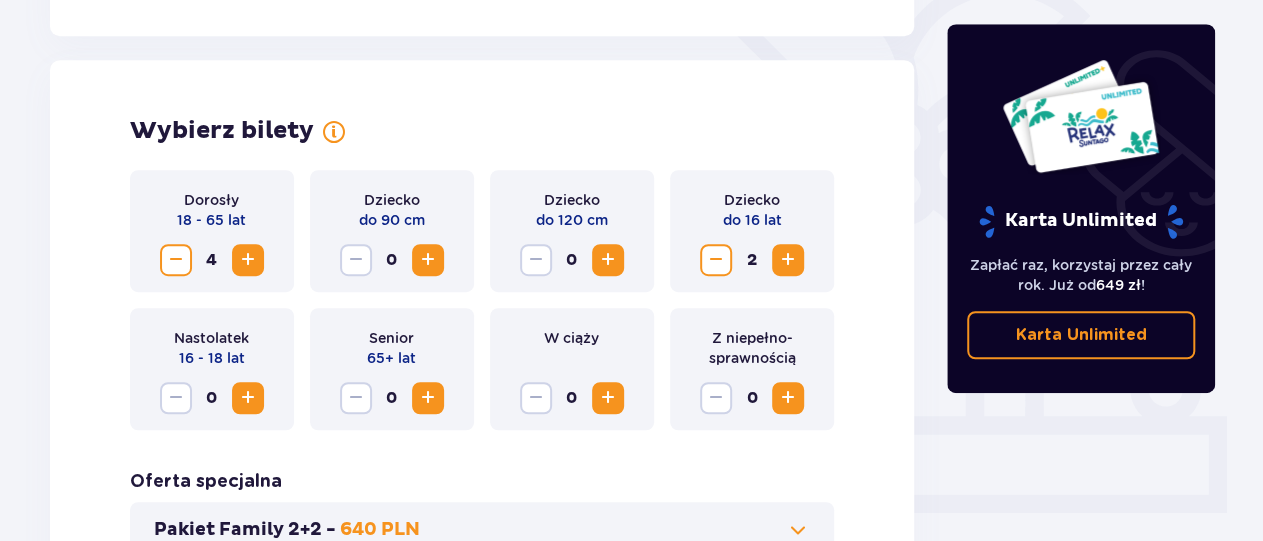 click at bounding box center (788, 260) 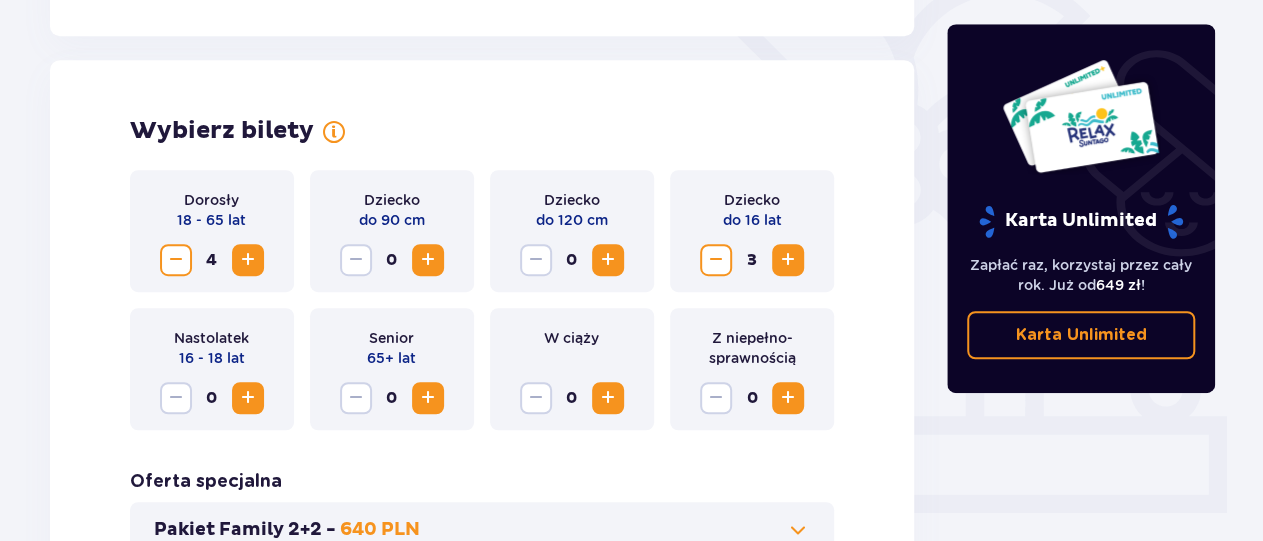 click at bounding box center [788, 260] 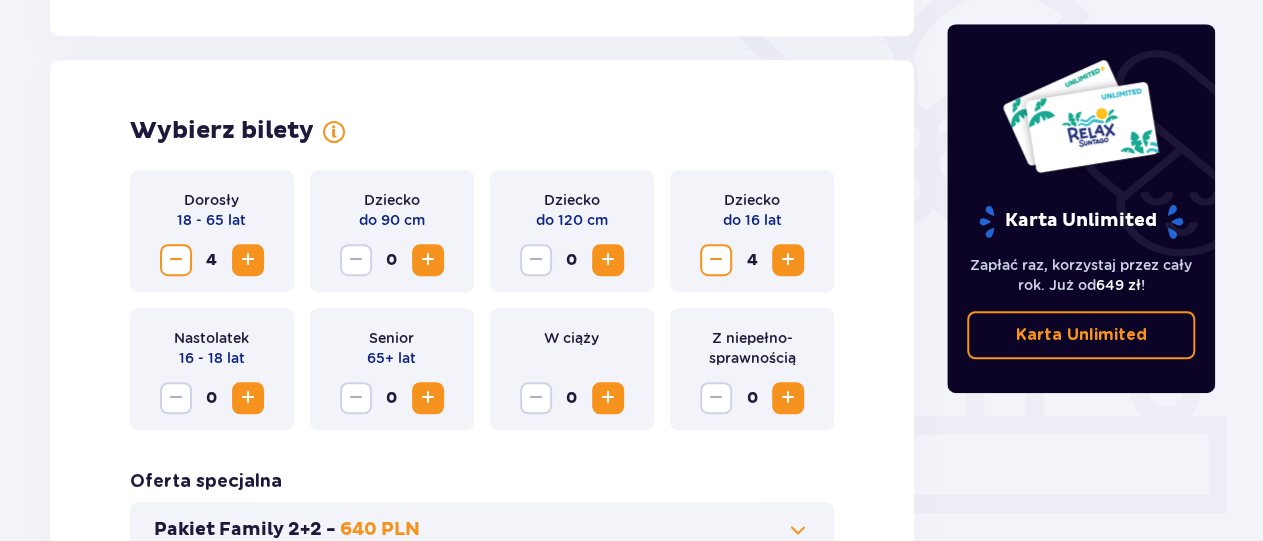 click at bounding box center [788, 260] 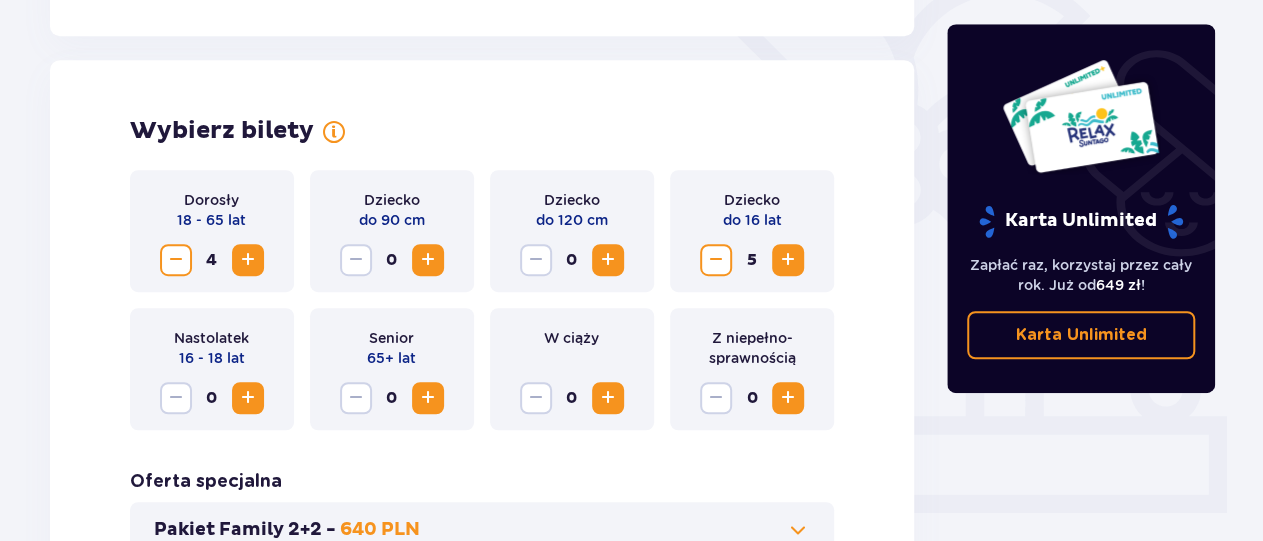 click at bounding box center (716, 260) 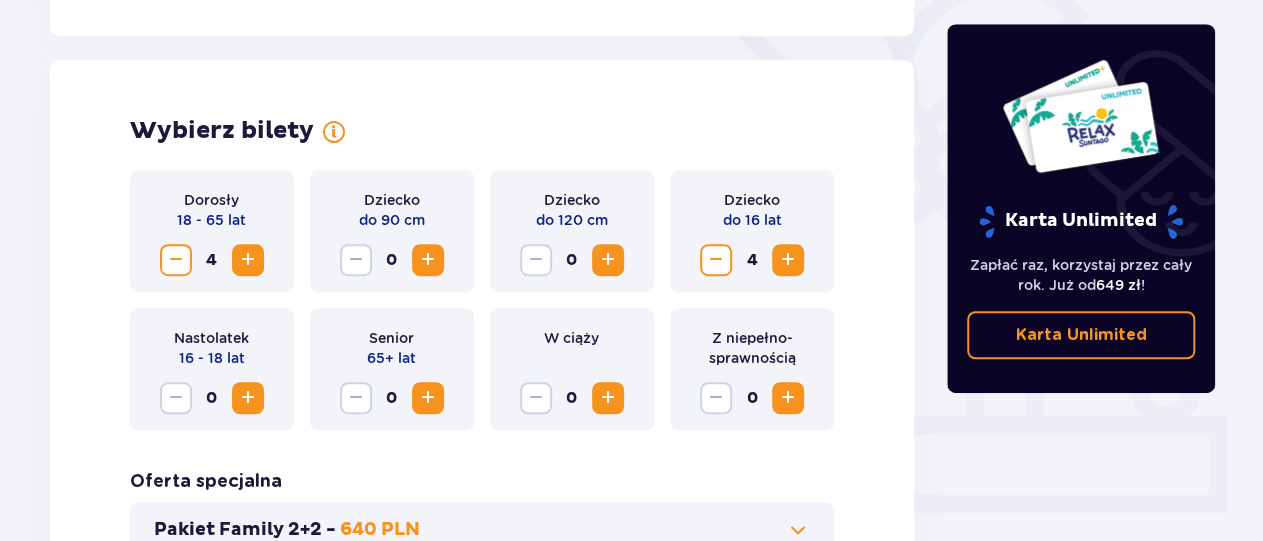scroll, scrollTop: 784, scrollLeft: 0, axis: vertical 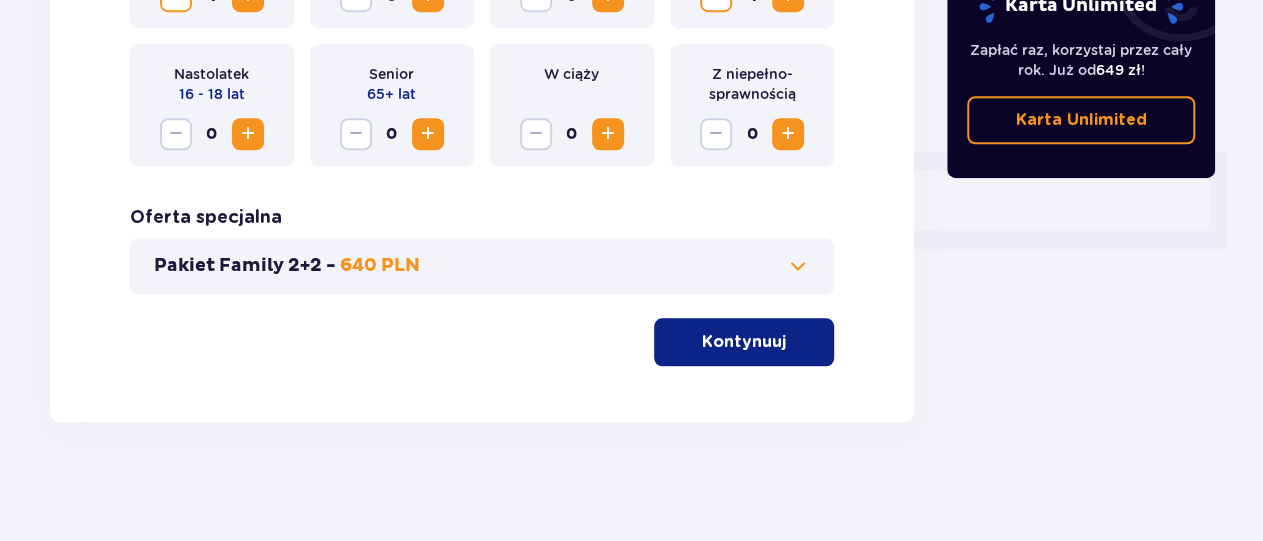 click on "Pakiet Family 2+2 -  640 PLN" at bounding box center (482, 266) 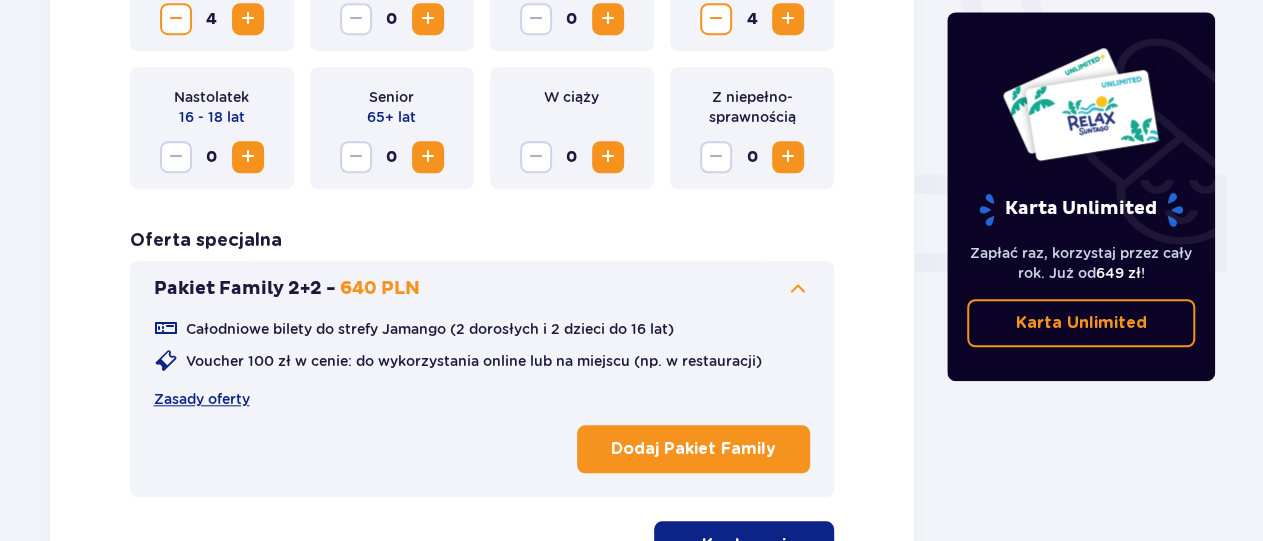 scroll, scrollTop: 764, scrollLeft: 0, axis: vertical 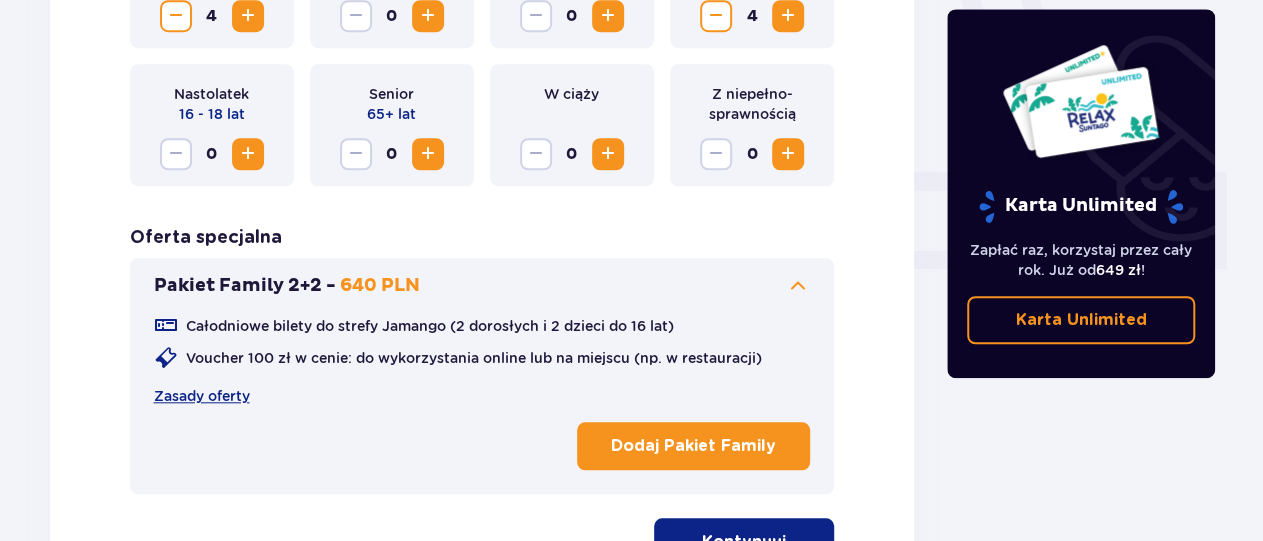 click on "Kontynuuj" at bounding box center (744, 542) 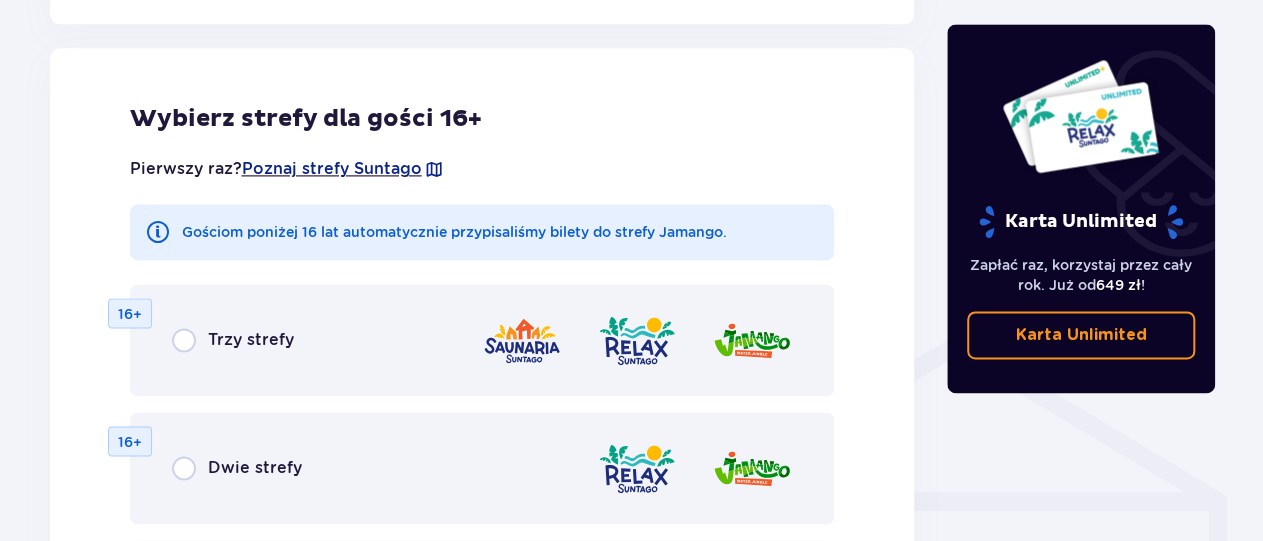 scroll, scrollTop: 1602, scrollLeft: 0, axis: vertical 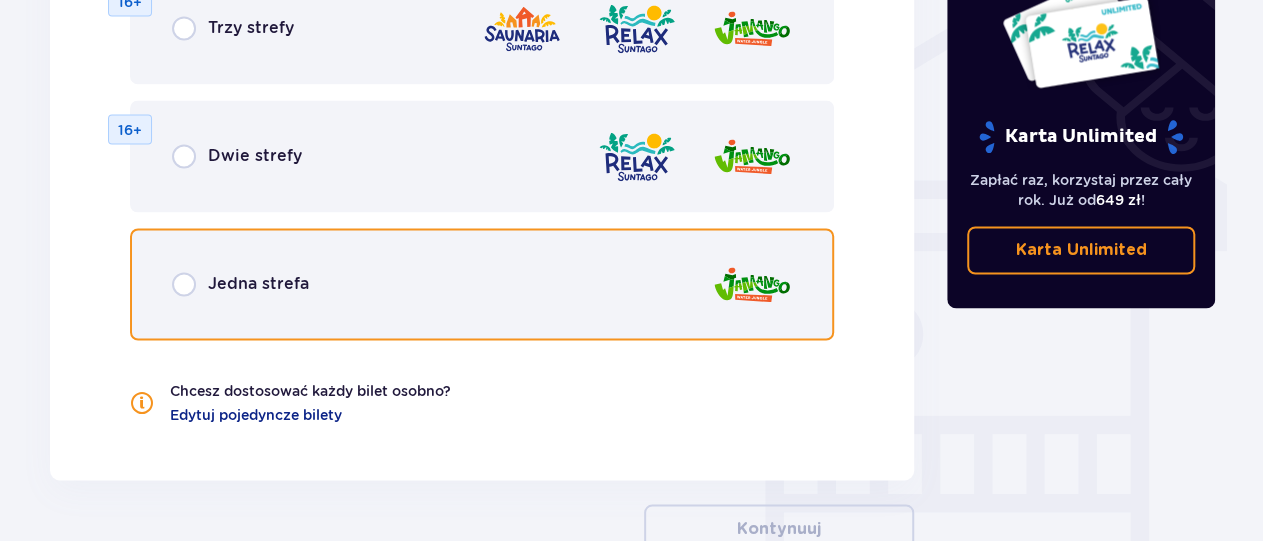 click at bounding box center (184, 284) 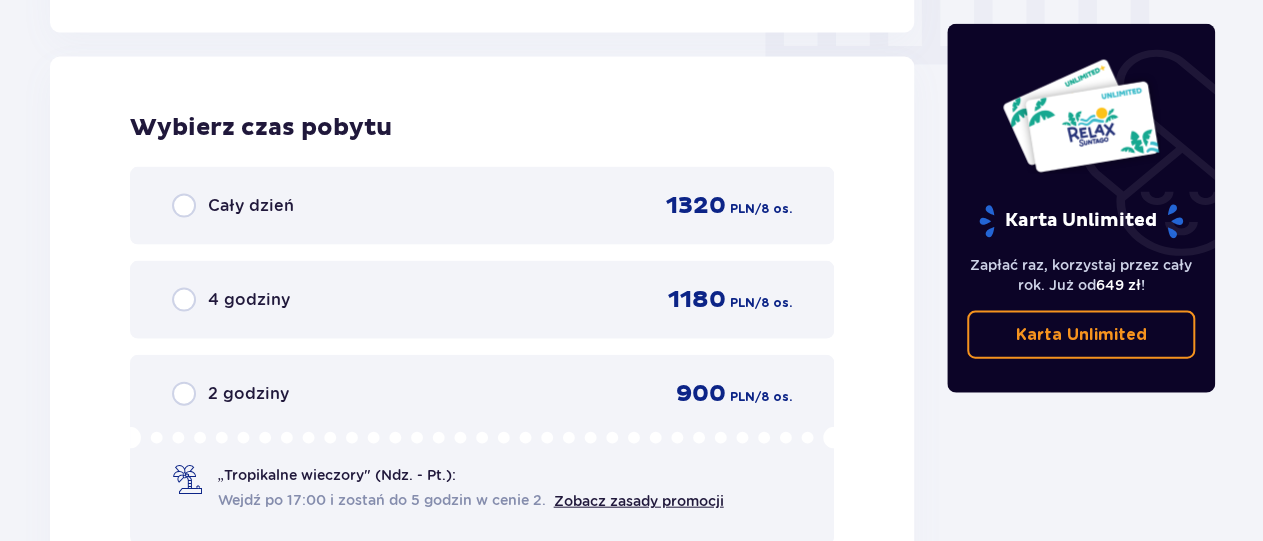 scroll, scrollTop: 2058, scrollLeft: 0, axis: vertical 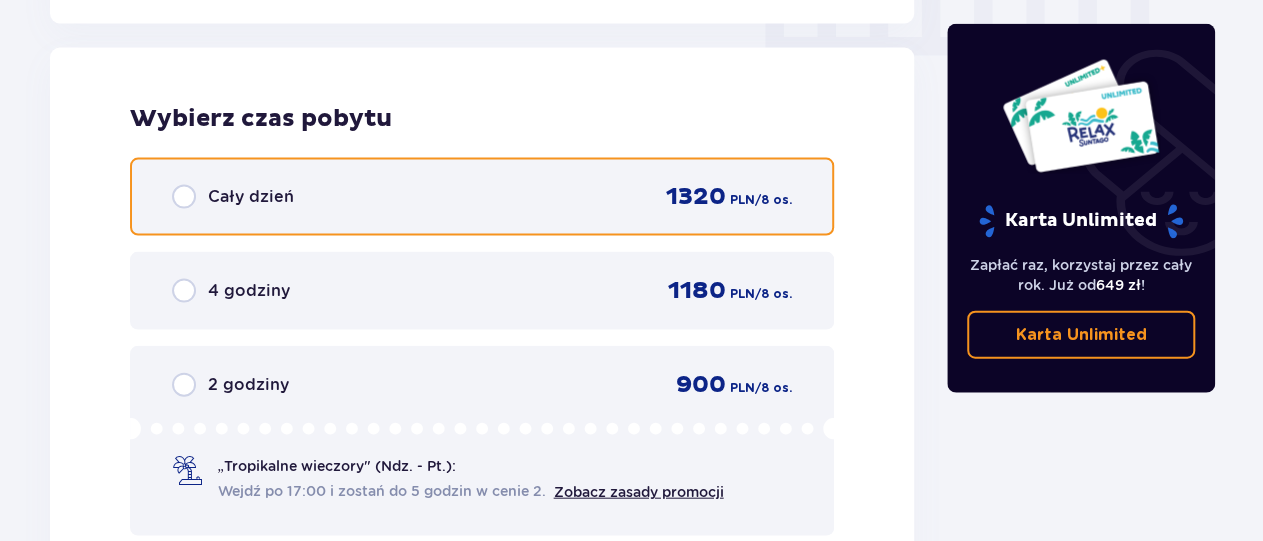 click at bounding box center (184, 197) 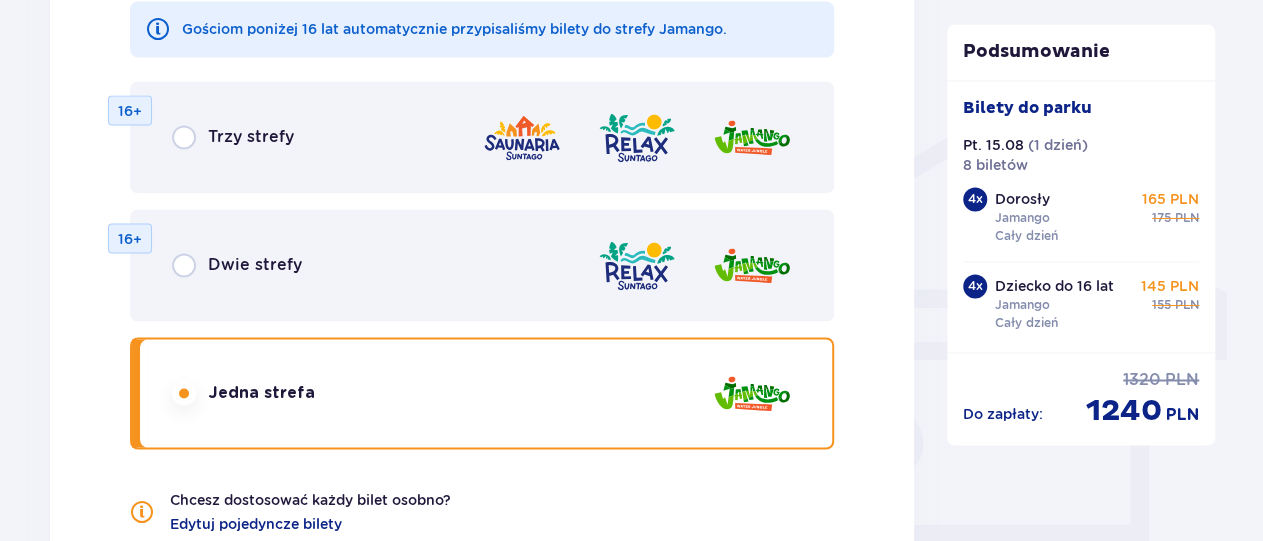 scroll, scrollTop: 1352, scrollLeft: 0, axis: vertical 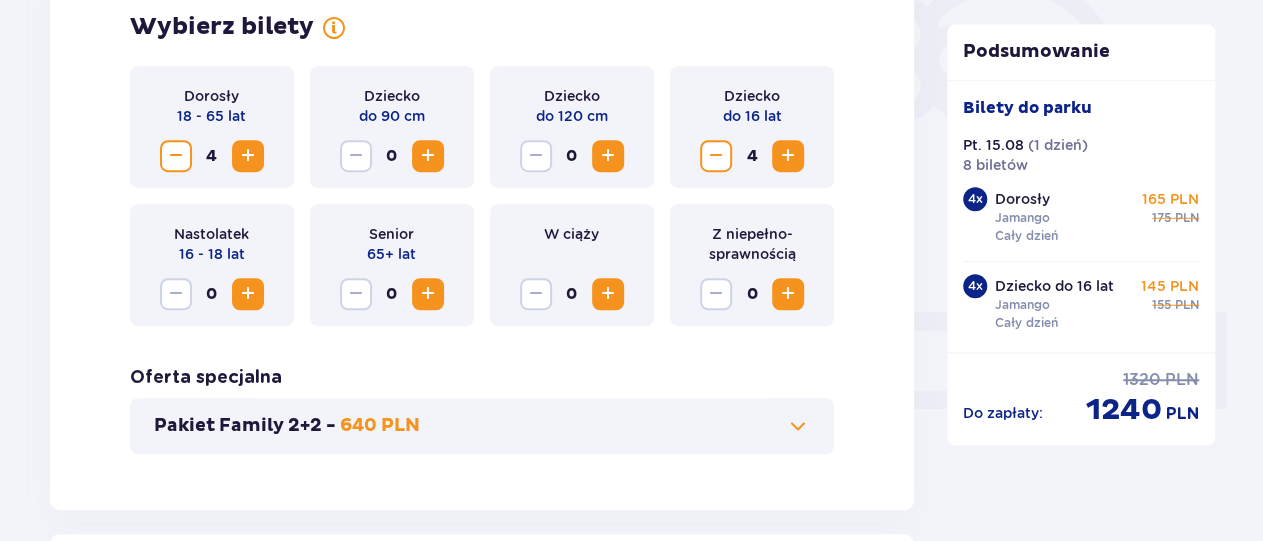 click at bounding box center (176, 156) 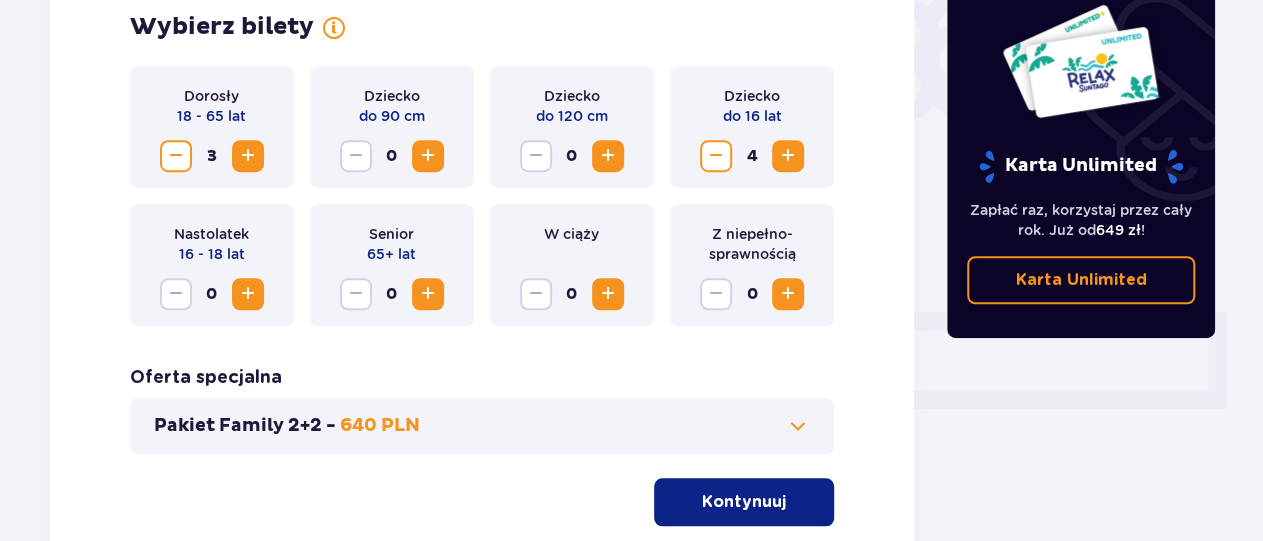 click at bounding box center [176, 156] 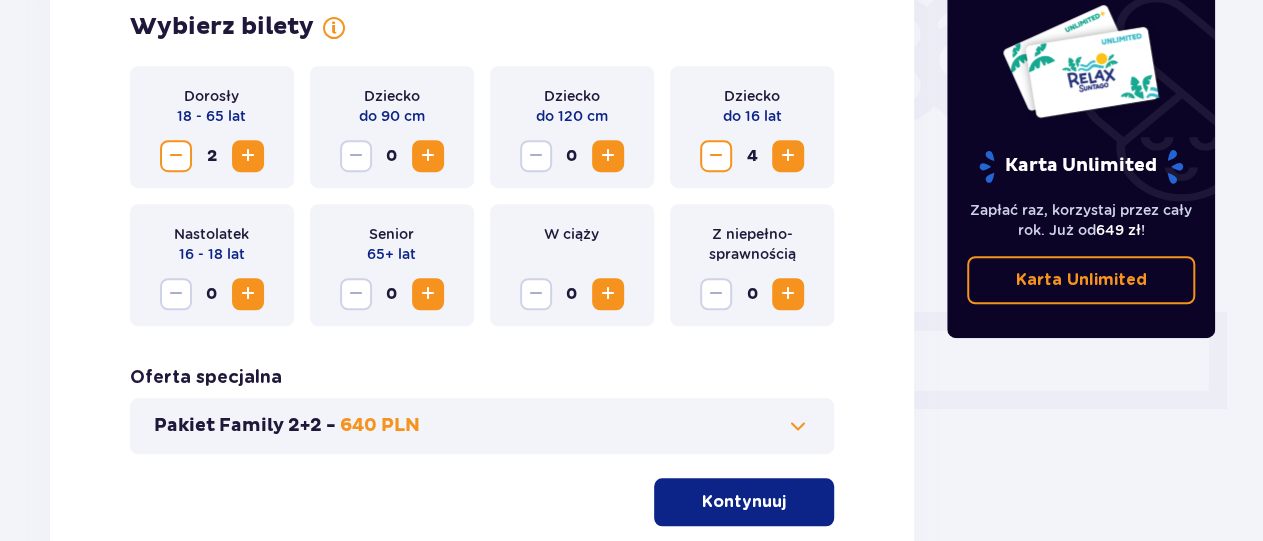 click at bounding box center (716, 156) 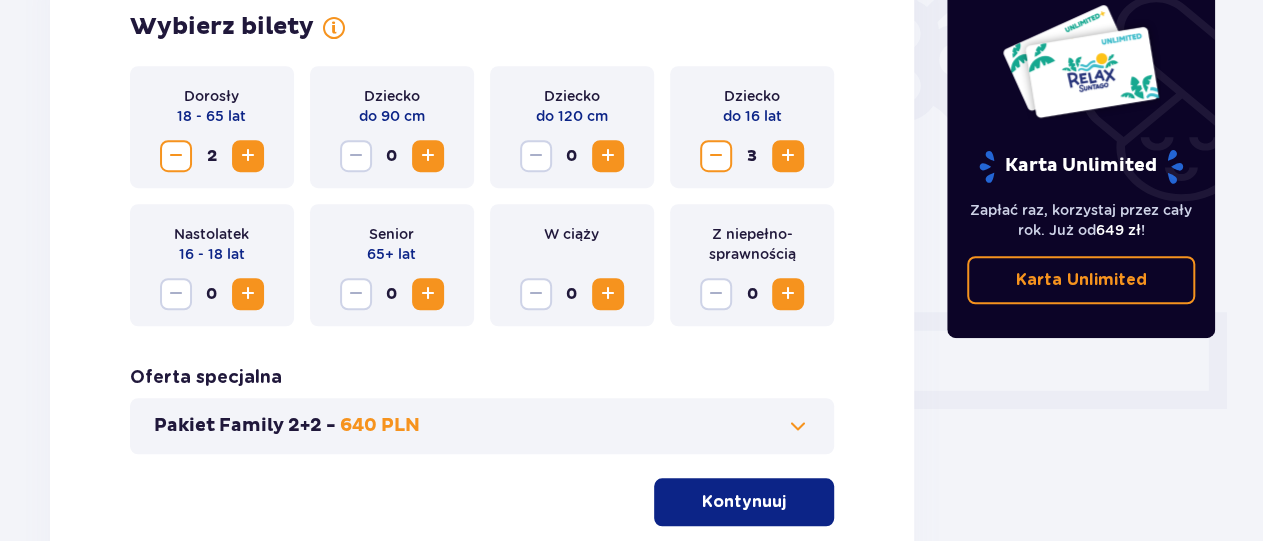 click at bounding box center [716, 156] 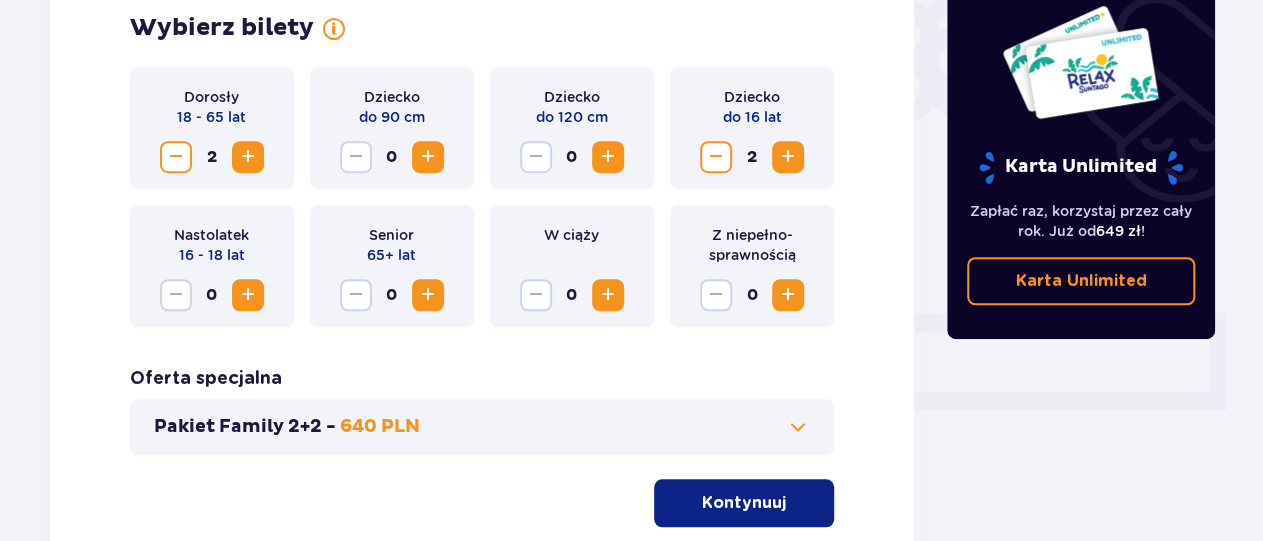 scroll, scrollTop: 624, scrollLeft: 0, axis: vertical 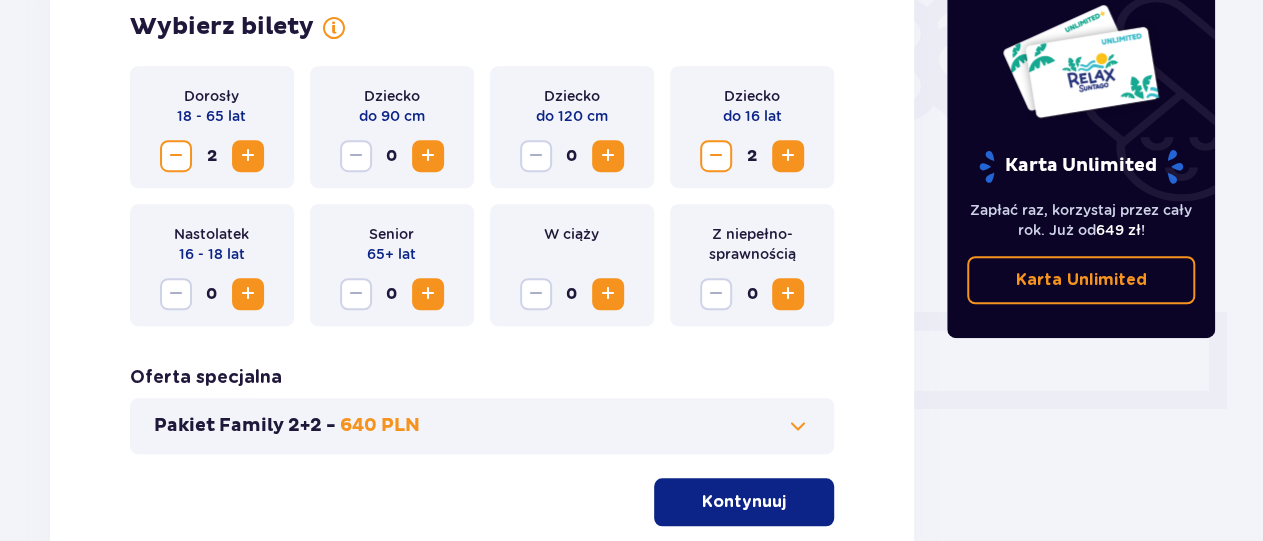 click on "Pakiet Family 2+2 -  640 PLN" at bounding box center [482, 426] 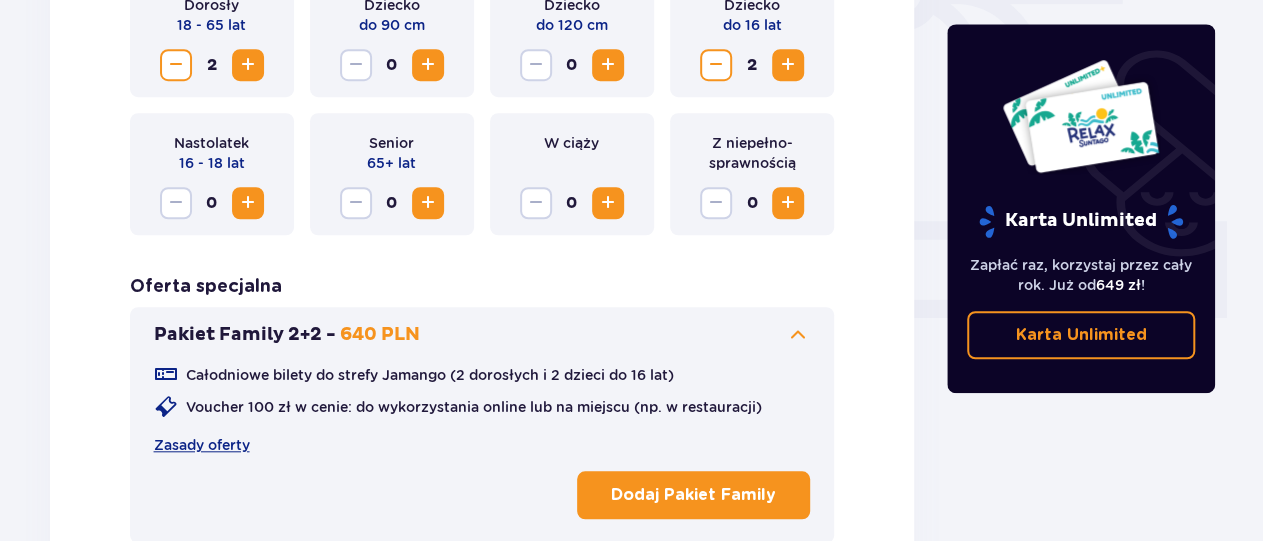 scroll, scrollTop: 764, scrollLeft: 0, axis: vertical 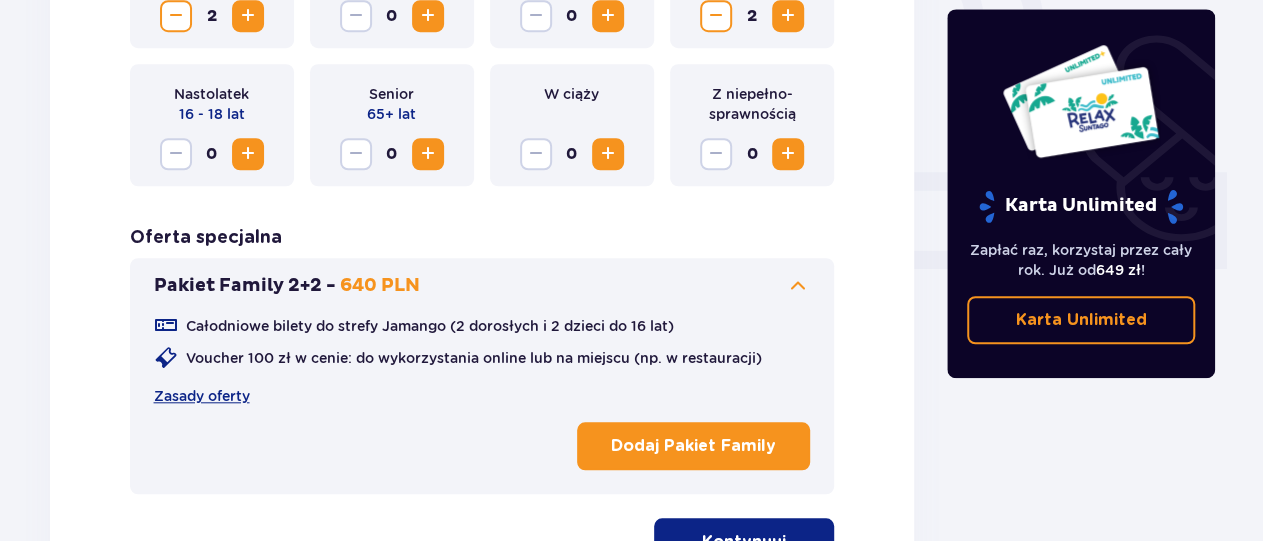 click on "Dodaj Pakiet Family" at bounding box center [693, 446] 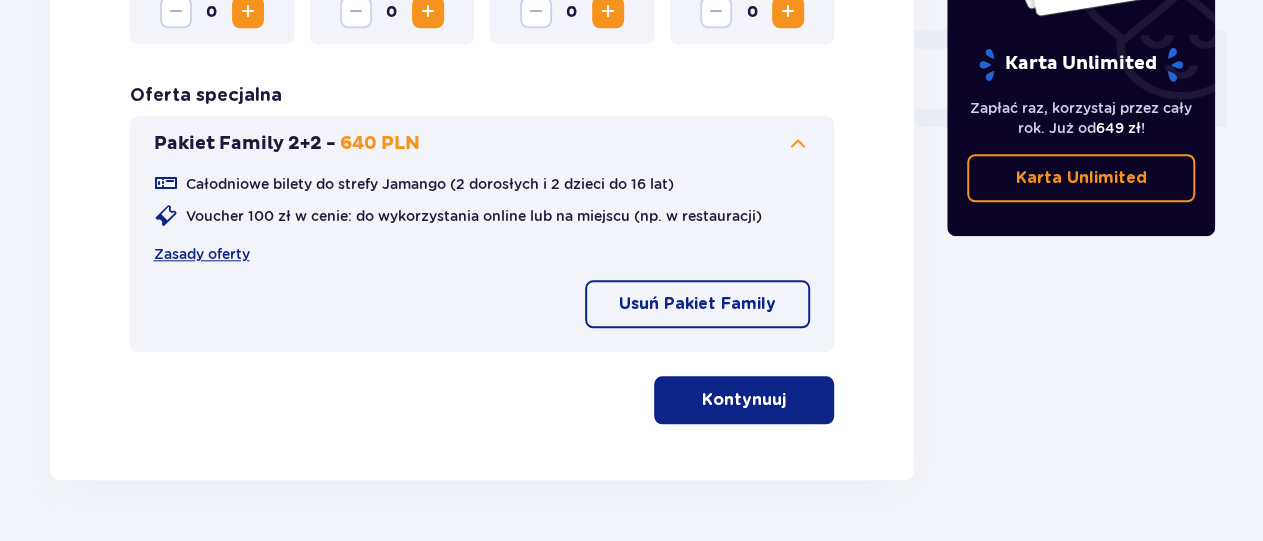 scroll, scrollTop: 964, scrollLeft: 0, axis: vertical 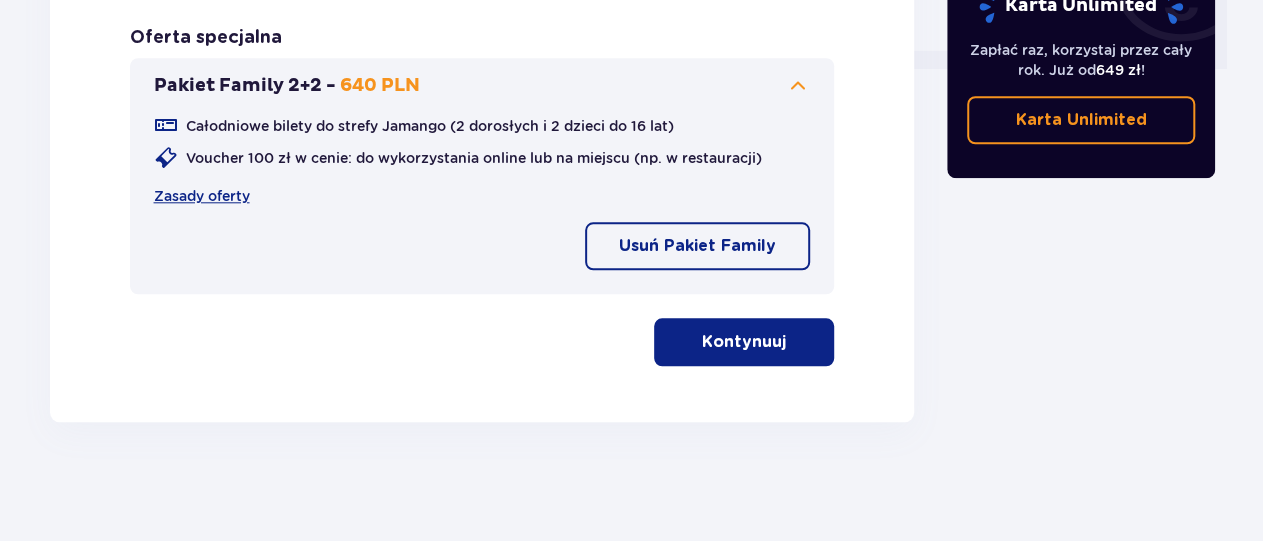 click on "Kontynuuj" at bounding box center [744, 342] 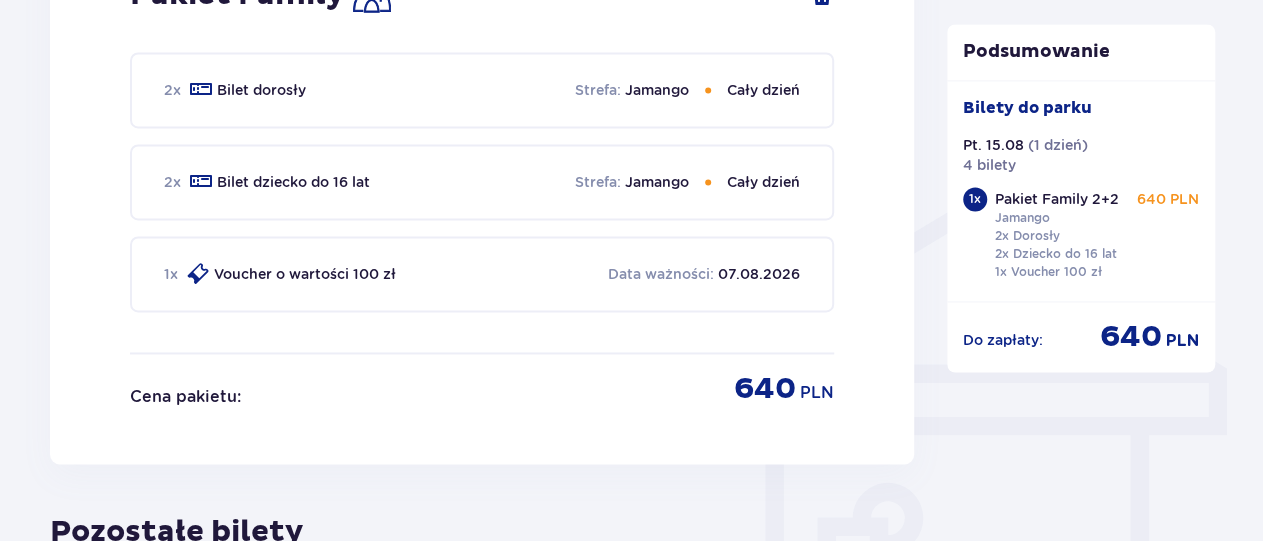 scroll, scrollTop: 1314, scrollLeft: 0, axis: vertical 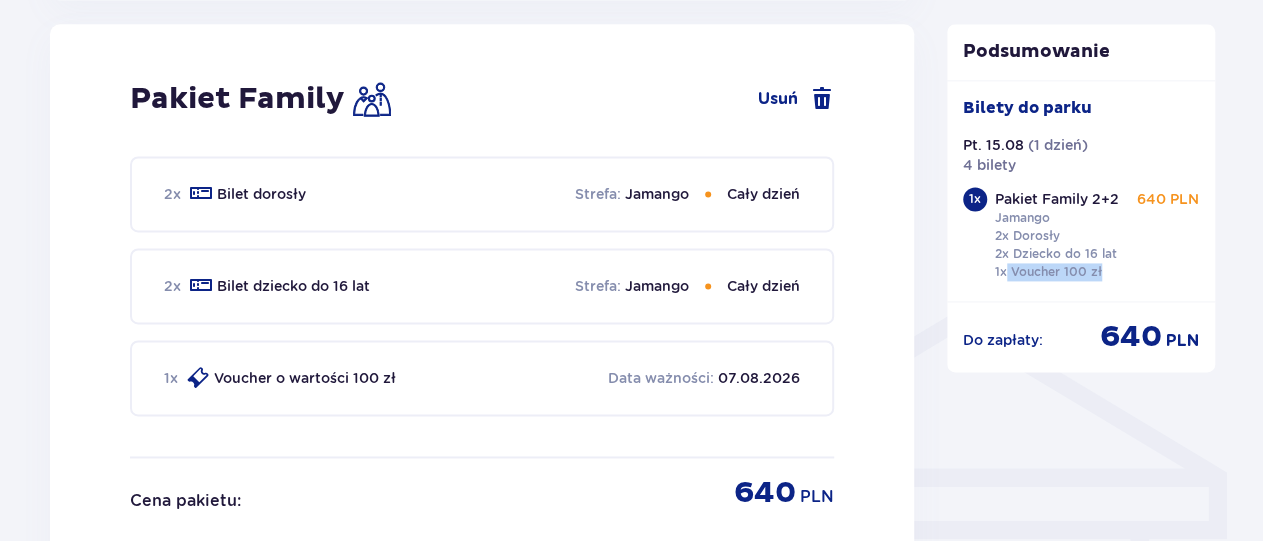 drag, startPoint x: 1005, startPoint y: 274, endPoint x: 1111, endPoint y: 275, distance: 106.004715 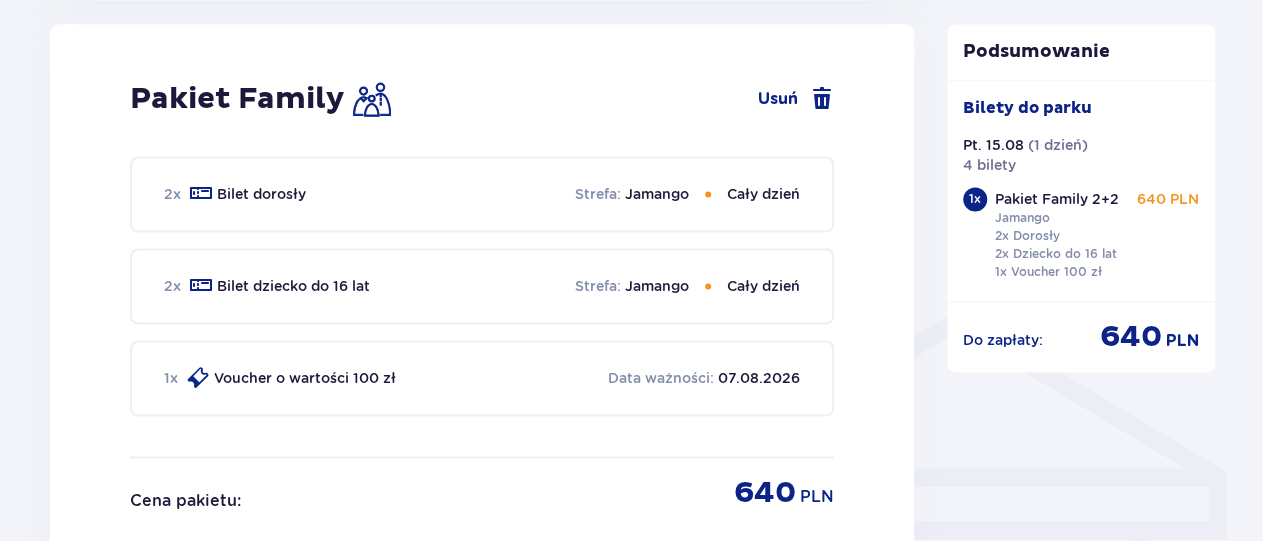 click on "Voucher o wartości 100 zł" at bounding box center [305, 378] 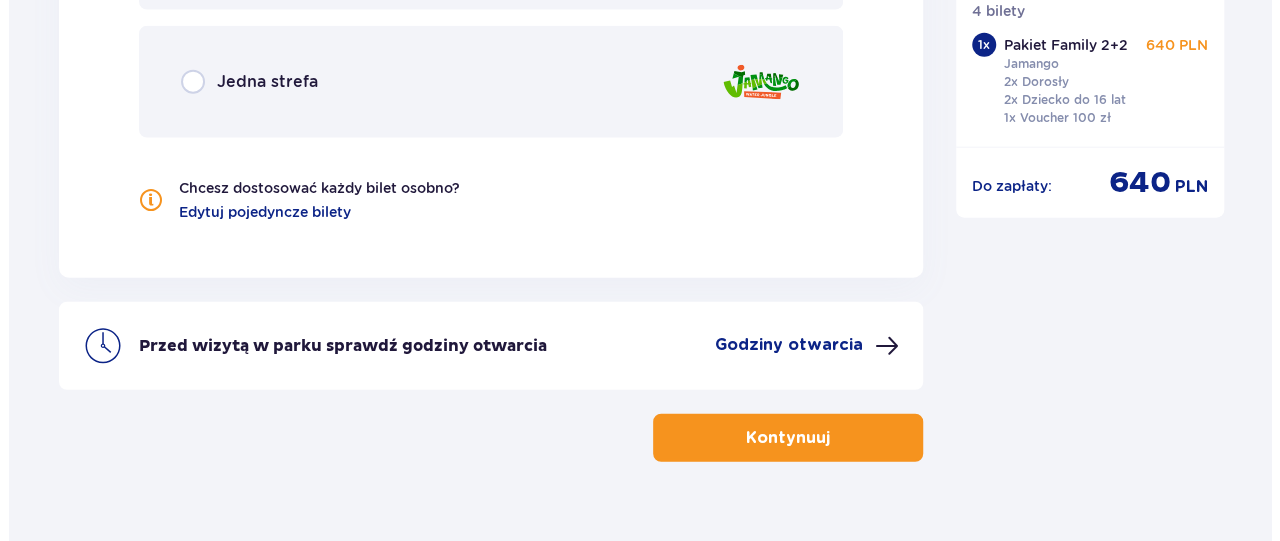 scroll, scrollTop: 2498, scrollLeft: 0, axis: vertical 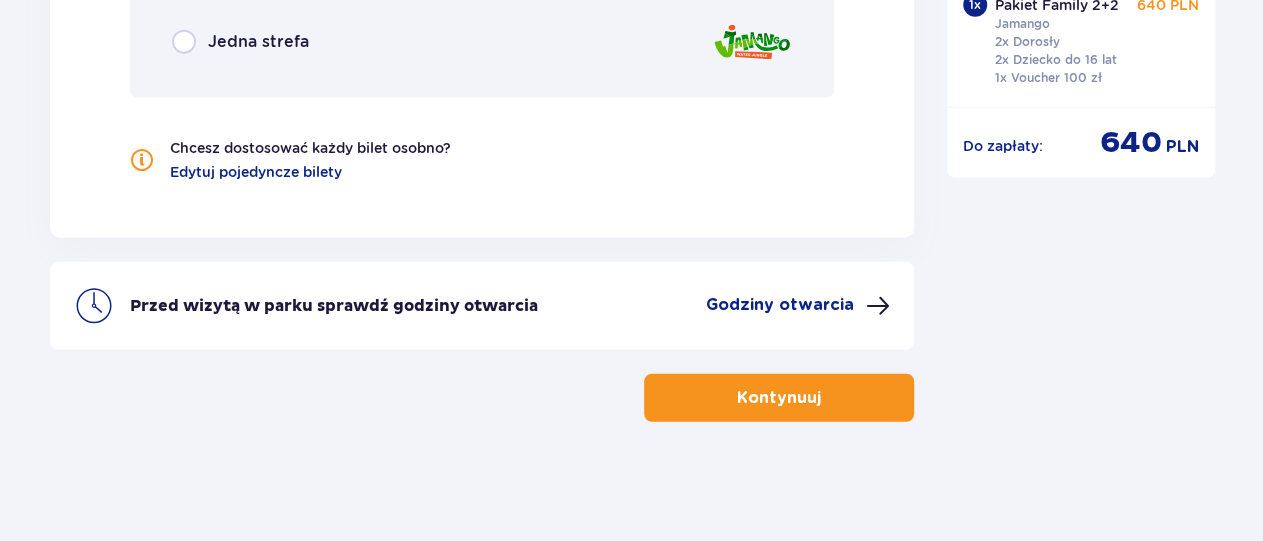 click on "Godziny otwarcia" at bounding box center [780, 305] 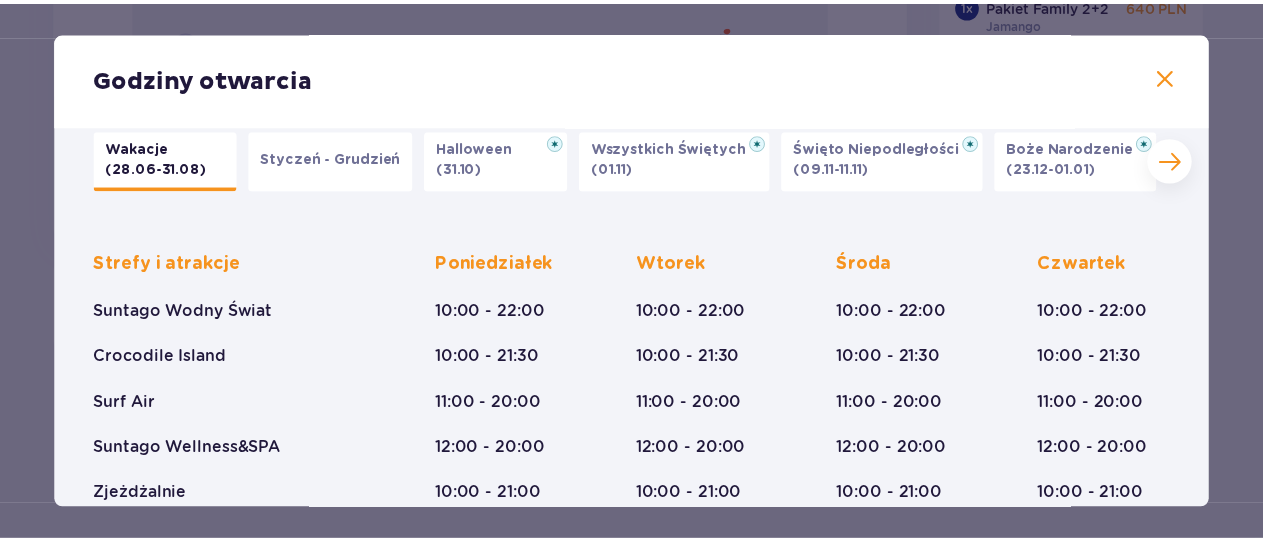 scroll, scrollTop: 0, scrollLeft: 0, axis: both 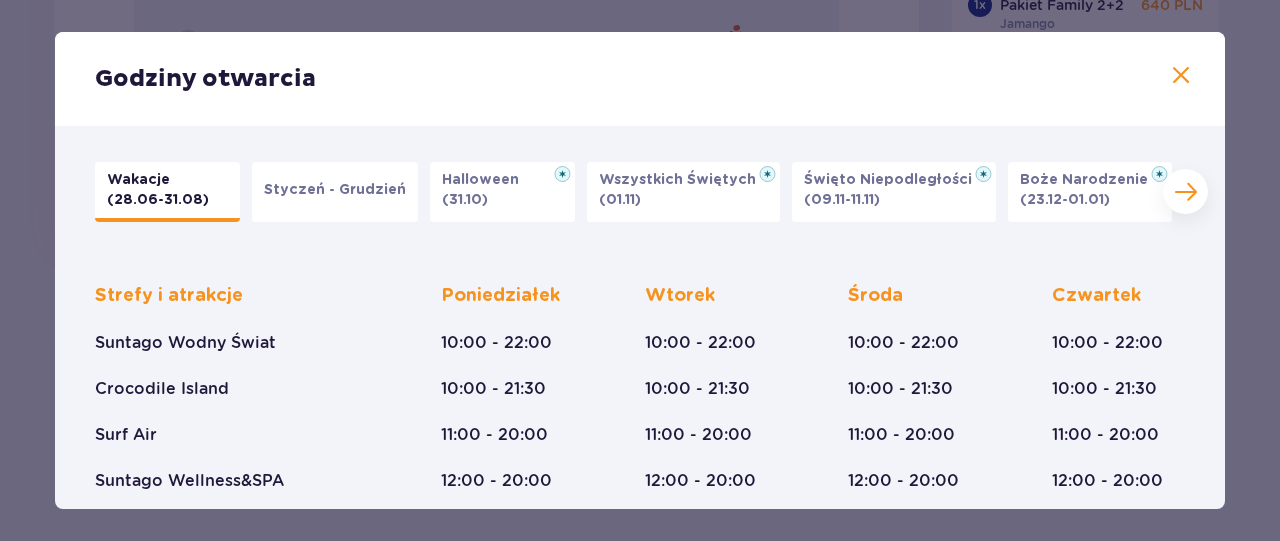 click at bounding box center [1181, 76] 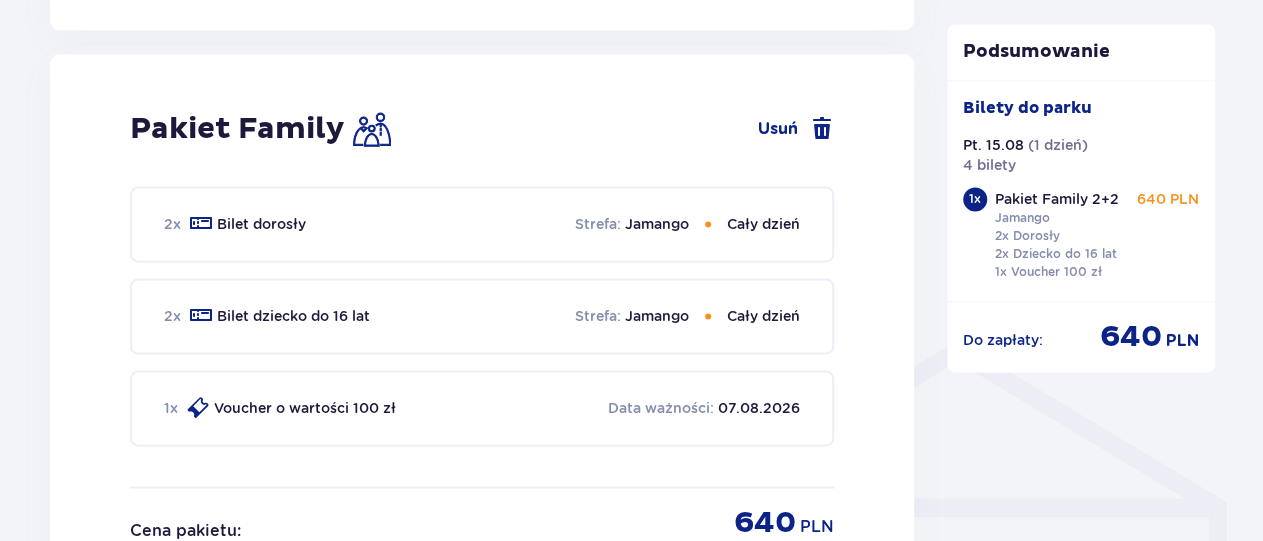 scroll, scrollTop: 1146, scrollLeft: 0, axis: vertical 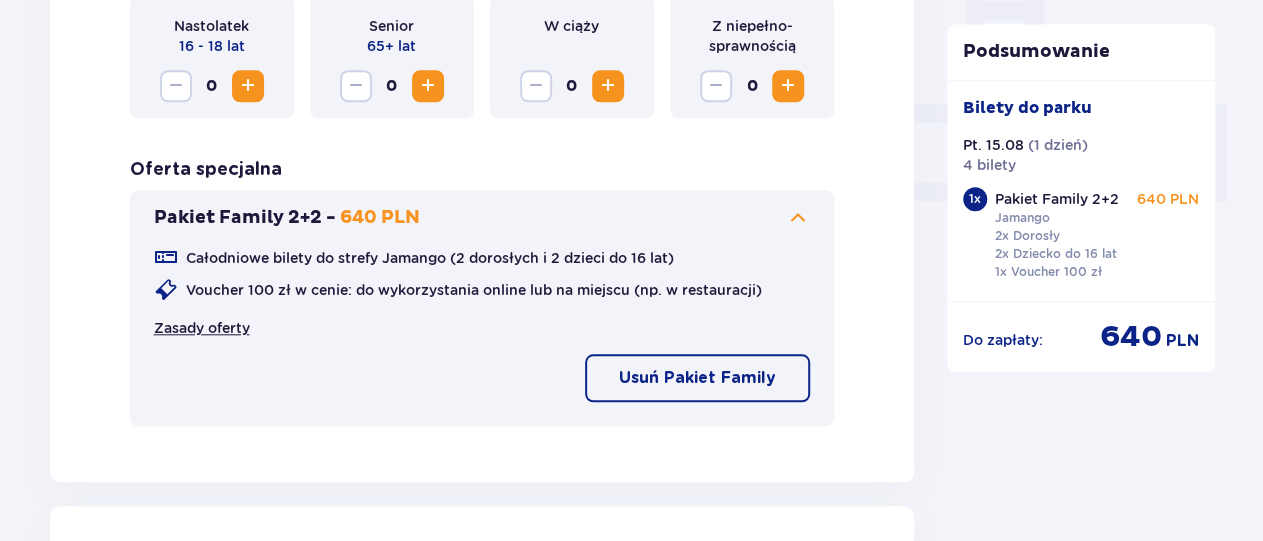 click on "Zasady oferty" at bounding box center [202, 328] 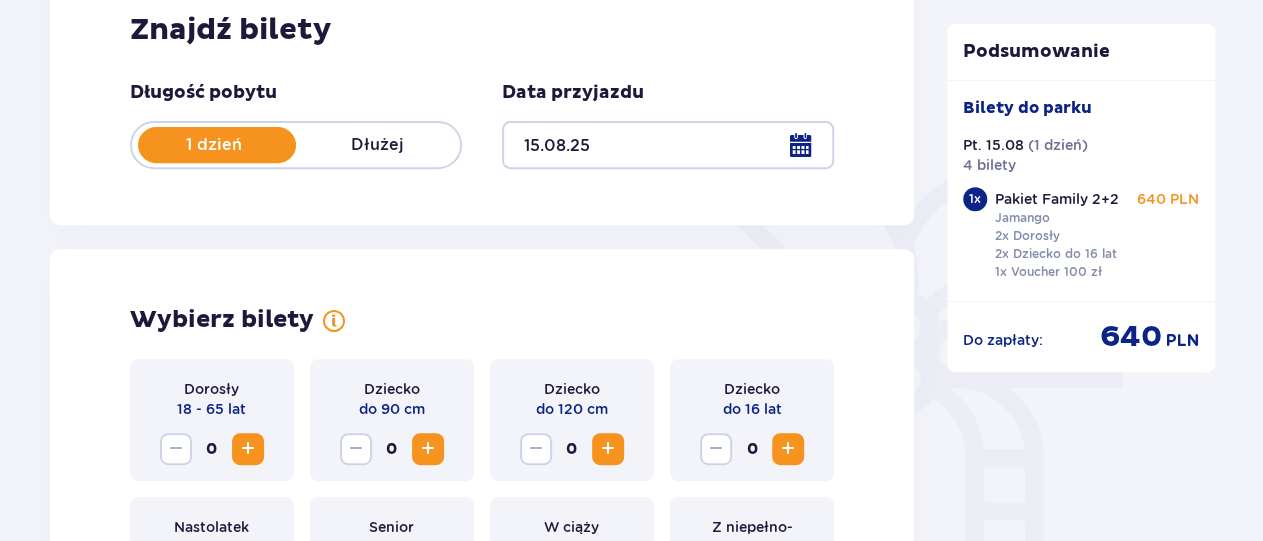 scroll, scrollTop: 208, scrollLeft: 0, axis: vertical 